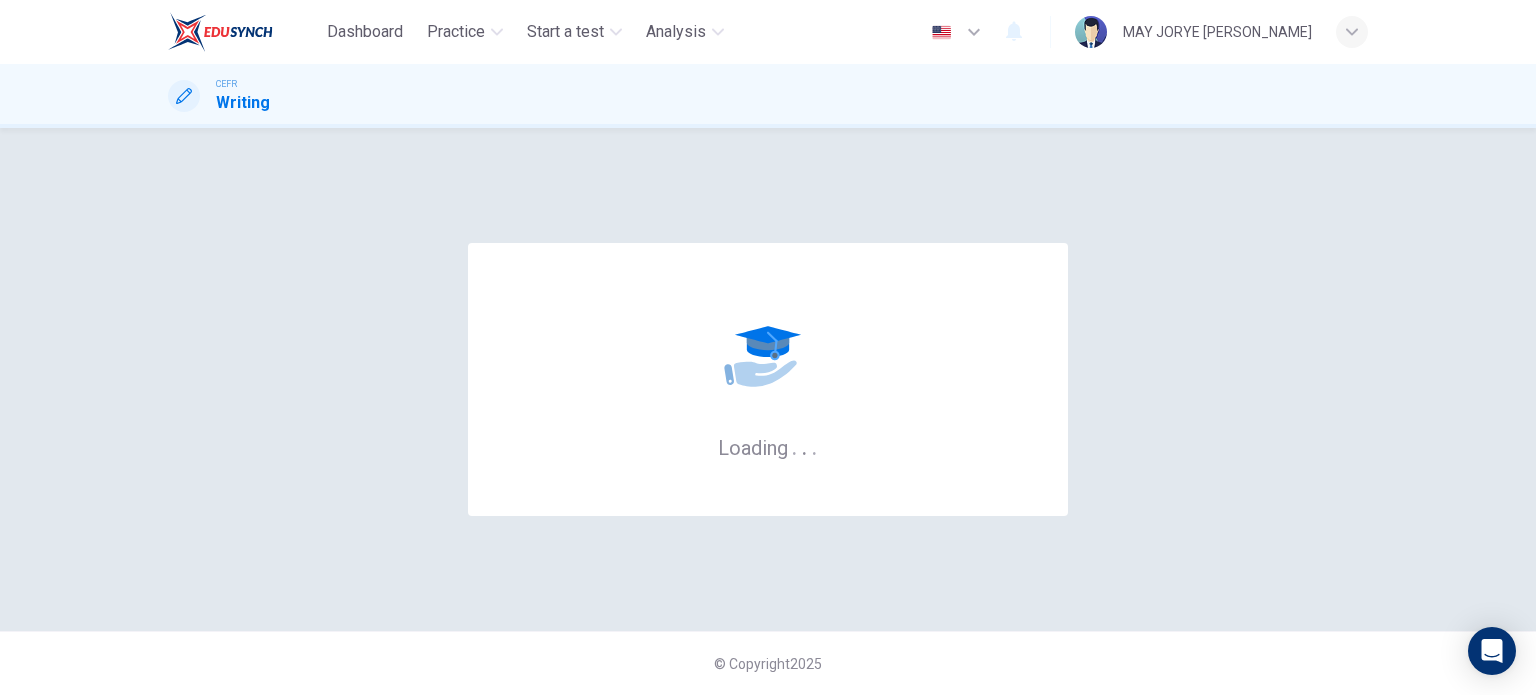 scroll, scrollTop: 0, scrollLeft: 0, axis: both 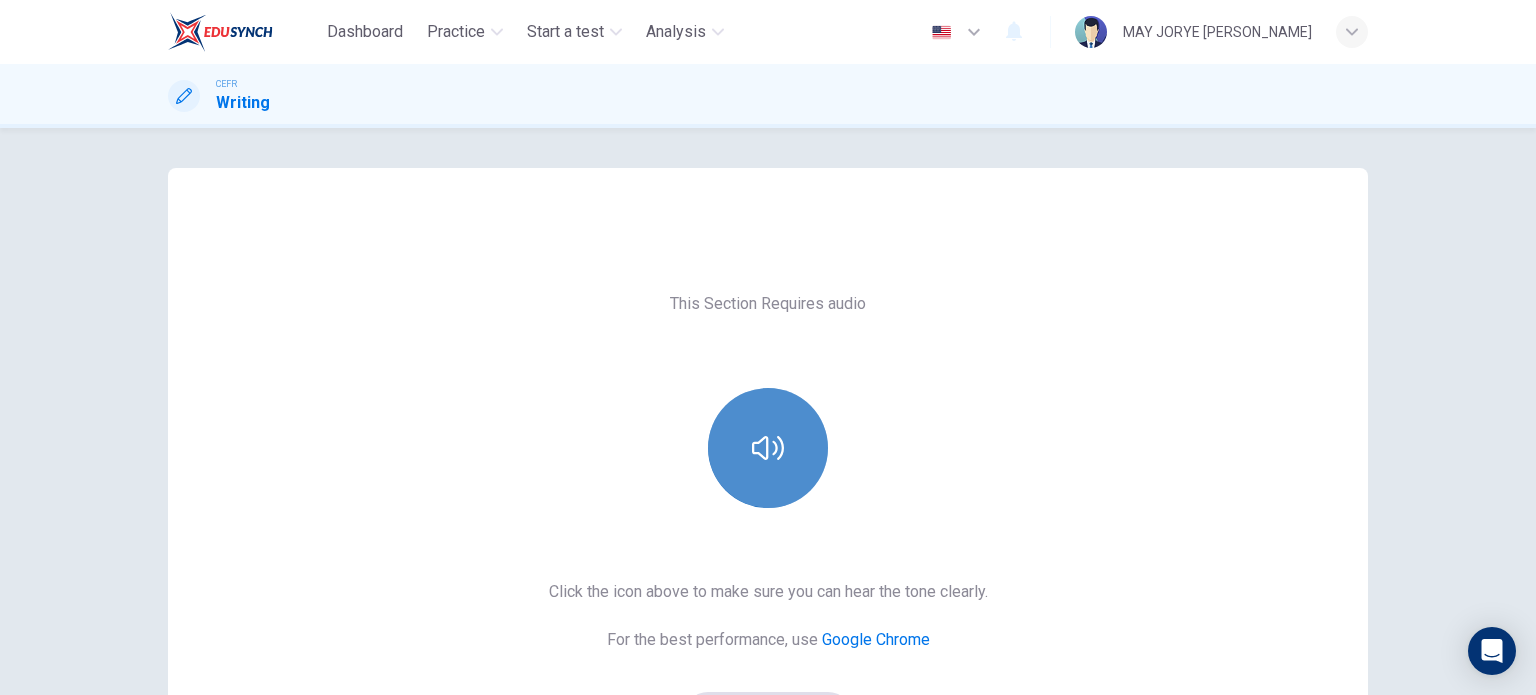 click at bounding box center [768, 448] 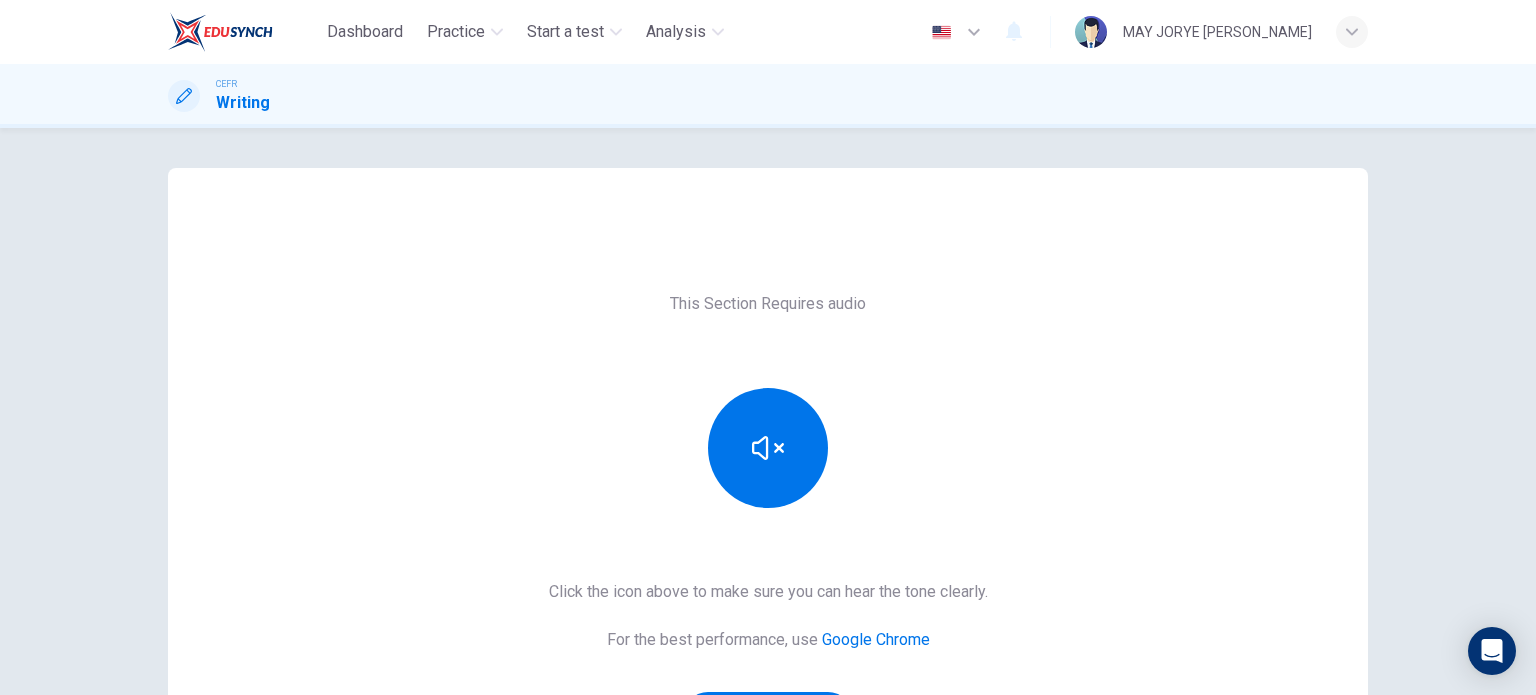 click on "This Section Requires audio Click the icon above to make sure you can hear the tone clearly. For the best performance, use   Google Chrome Sounds good! © Copyright  2025" at bounding box center (768, 411) 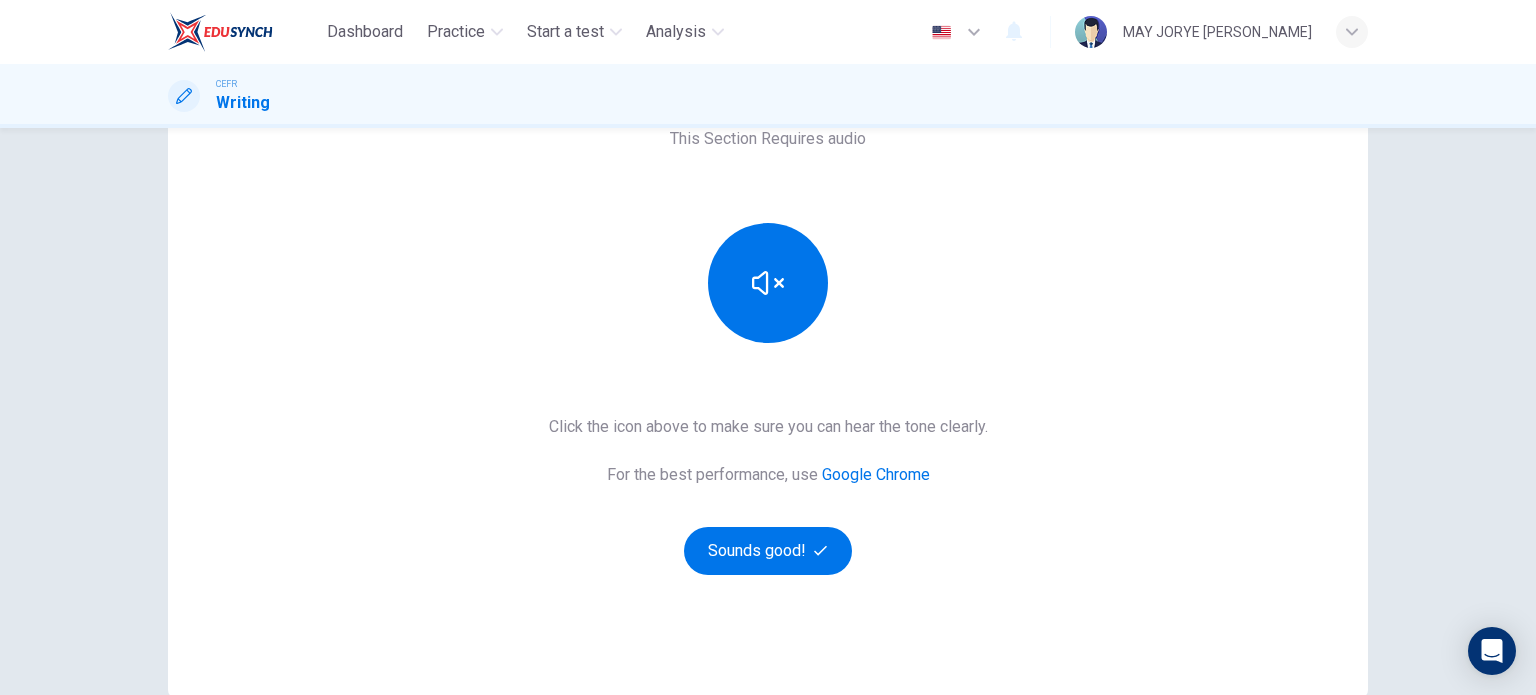 scroll, scrollTop: 241, scrollLeft: 0, axis: vertical 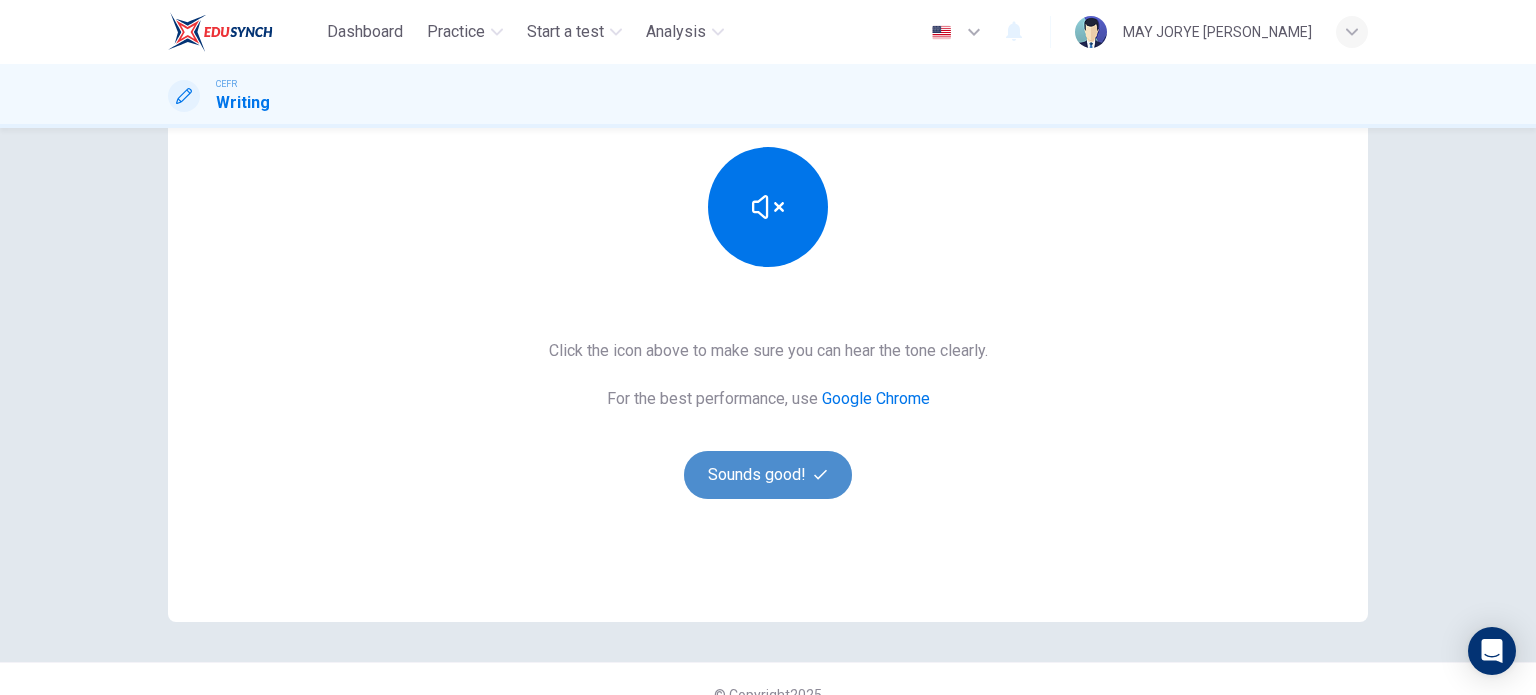 click 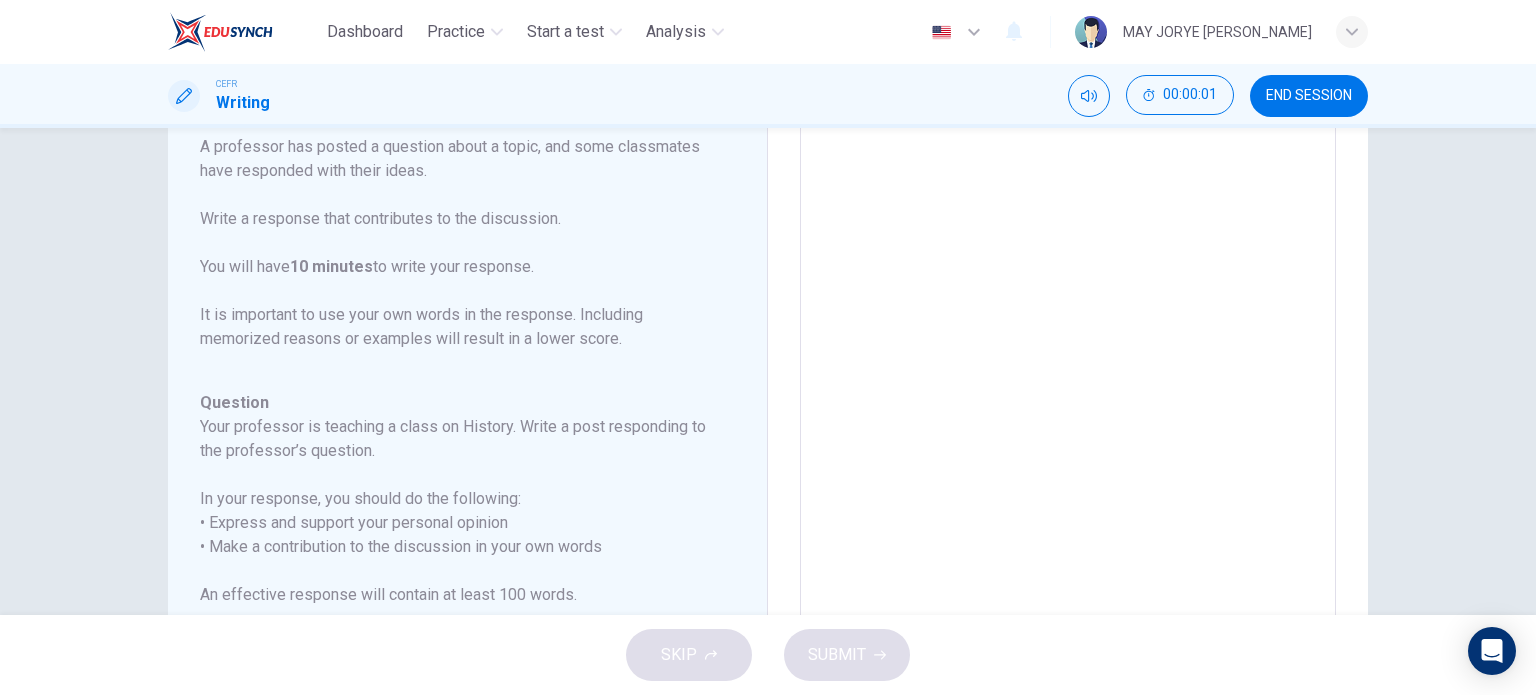 click on "Question   1 Question Type :   Writing for an Academic Discussion Directions For this task, you will read an online discussion. A professor has posted a question about a topic, and some classmates have responded with their ideas. Write a response that contributes to the discussion. You will have  10 minutes  to write your response.  It is important to use your own words in the response. Including memorized reasons or examples will result in a lower score. Question : Your professor is teaching a class on History. Write a post responding to the professor’s question. In your response, you should do the following:
• Express and support your personal opinion
• Make a contribution to the discussion in your own words An effective response will contain at least 100 words. Professor:  We've discussed the influence of historical monuments in shaping public memory. Some argue they are important reminders of our history, while others believe they can uphold harmful ideologies. What are your thoughts? William:" at bounding box center (475, 332) 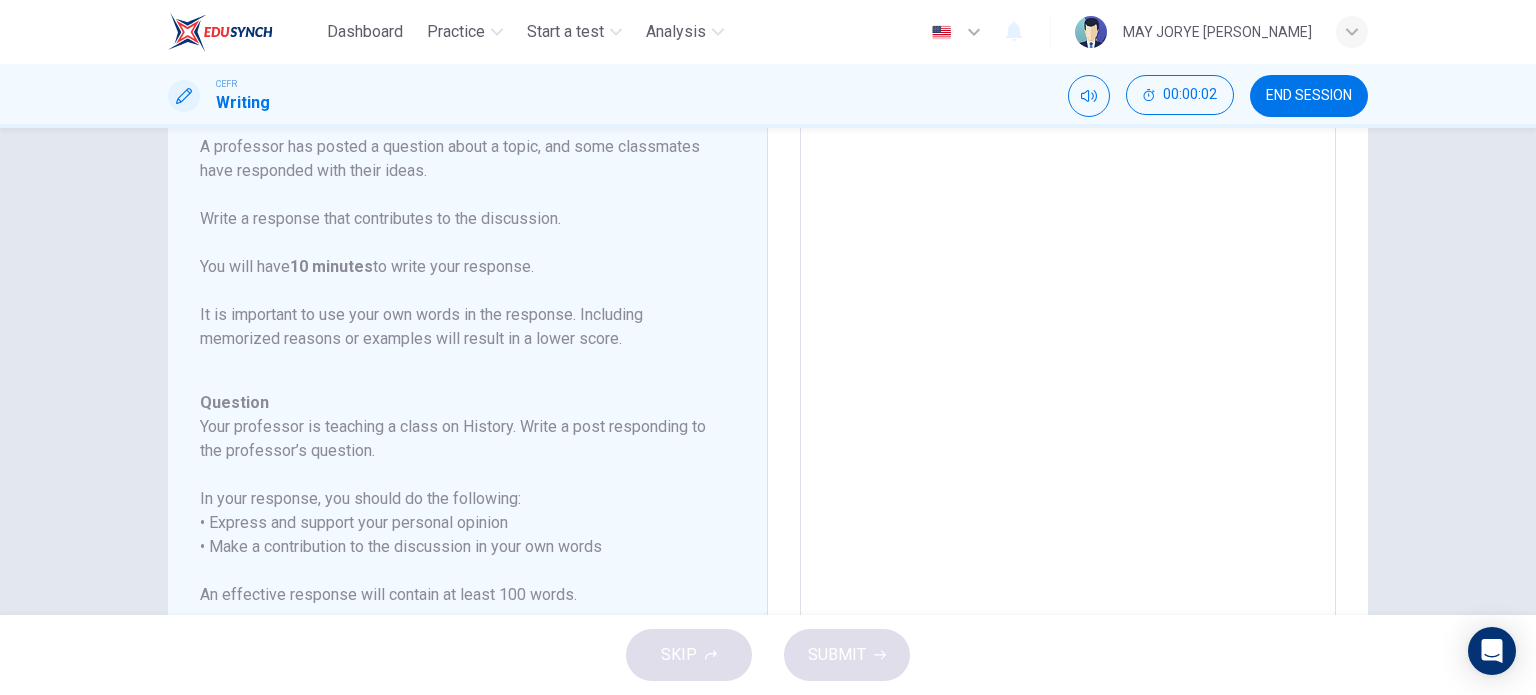 click on "Question   1 Question Type :   Writing for an Academic Discussion Directions For this task, you will read an online discussion. A professor has posted a question about a topic, and some classmates have responded with their ideas. Write a response that contributes to the discussion. You will have  10 minutes  to write your response.  It is important to use your own words in the response. Including memorized reasons or examples will result in a lower score. Question : Your professor is teaching a class on History. Write a post responding to the professor’s question. In your response, you should do the following:
• Express and support your personal opinion
• Make a contribution to the discussion in your own words An effective response will contain at least 100 words. Professor:  We've discussed the influence of historical monuments in shaping public memory. Some argue they are important reminders of our history, while others believe they can uphold harmful ideologies. What are your thoughts? William:" at bounding box center (475, 332) 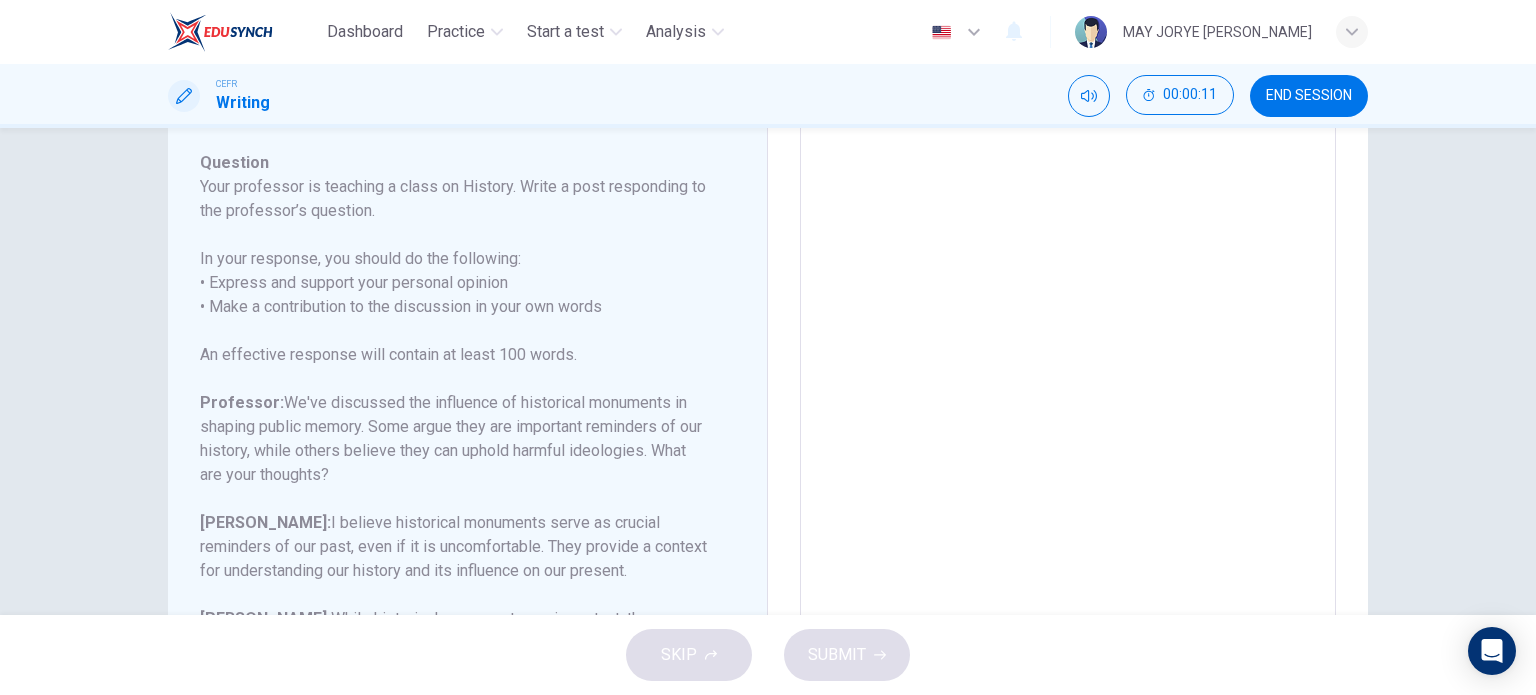 scroll, scrollTop: 245, scrollLeft: 0, axis: vertical 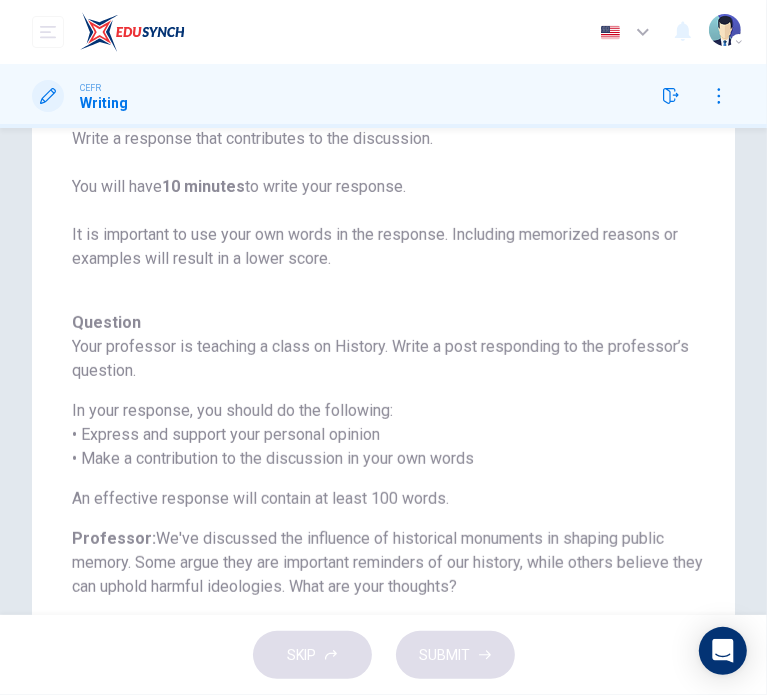 drag, startPoint x: 713, startPoint y: 368, endPoint x: 720, endPoint y: 487, distance: 119.2057 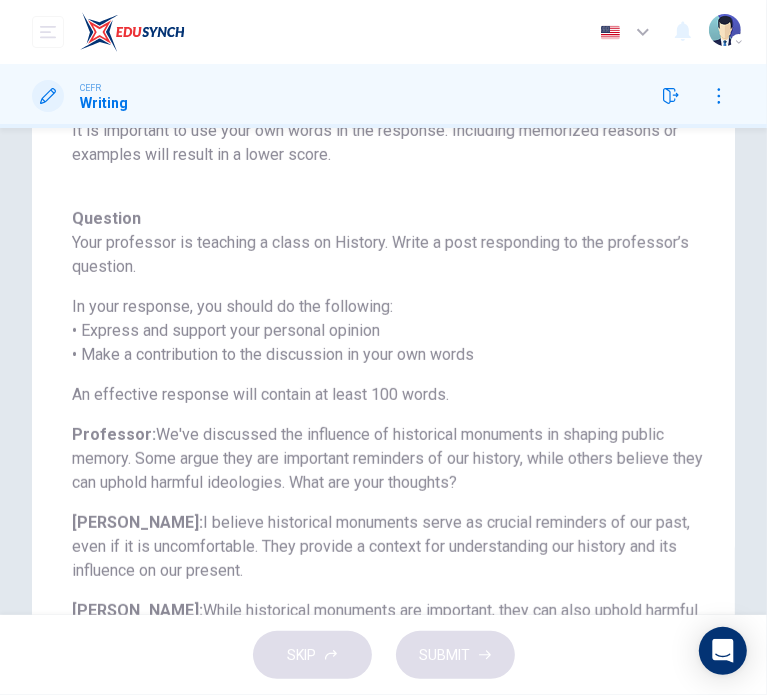 scroll, scrollTop: 117, scrollLeft: 0, axis: vertical 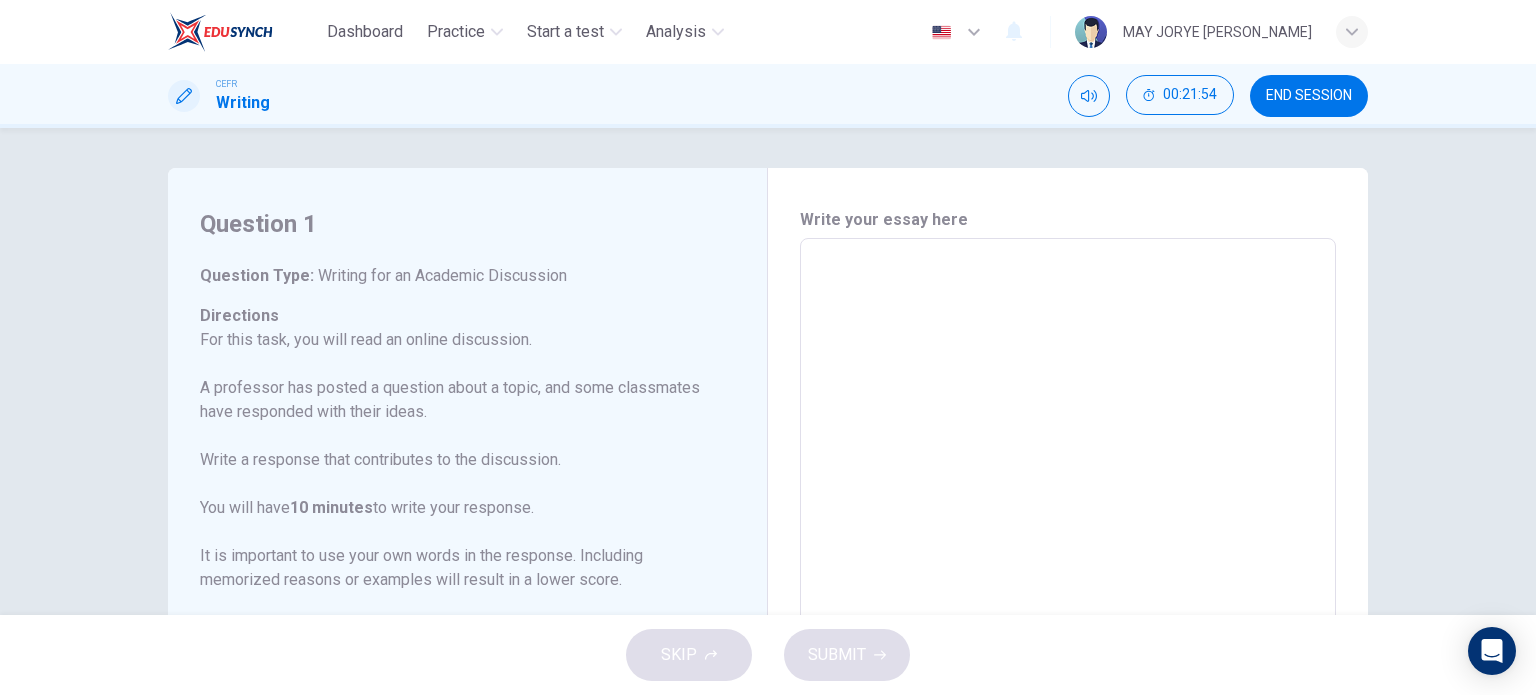 click at bounding box center (1068, 572) 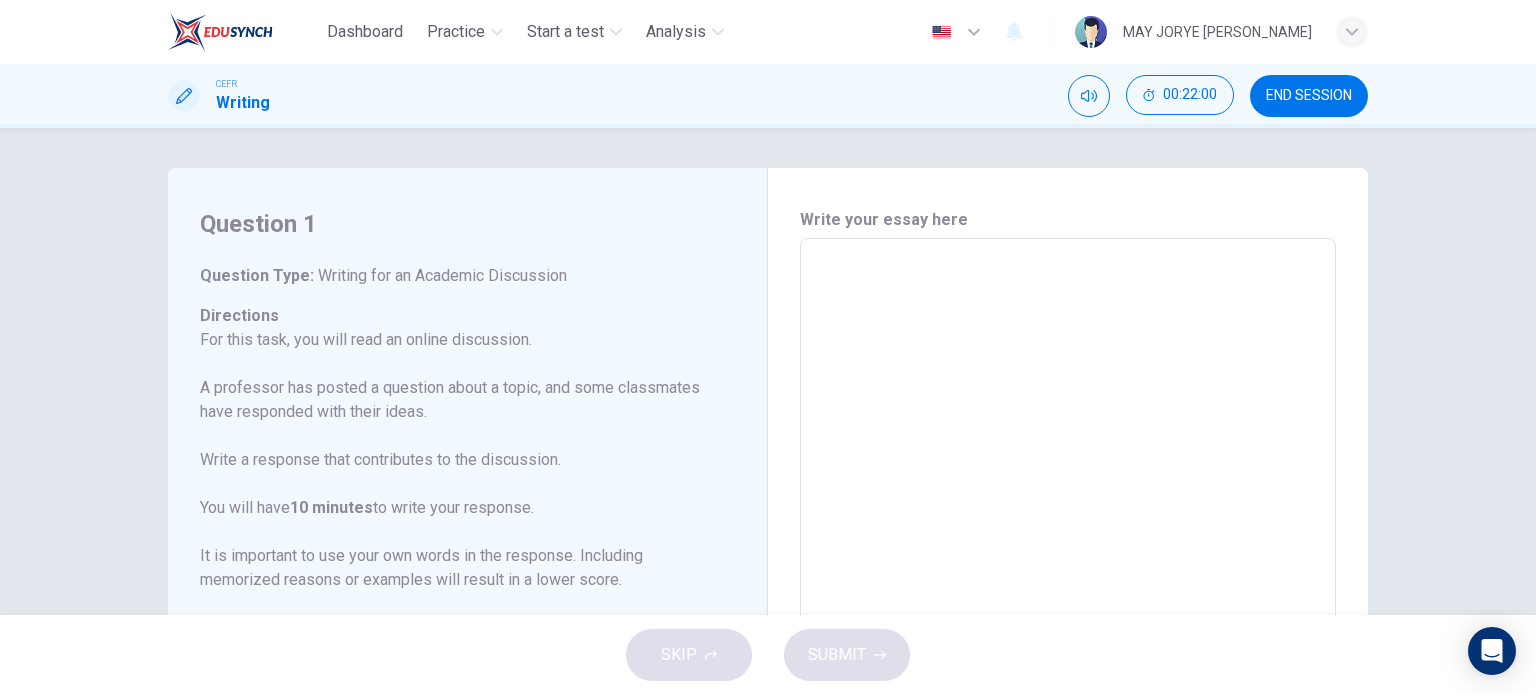 click at bounding box center (1068, 572) 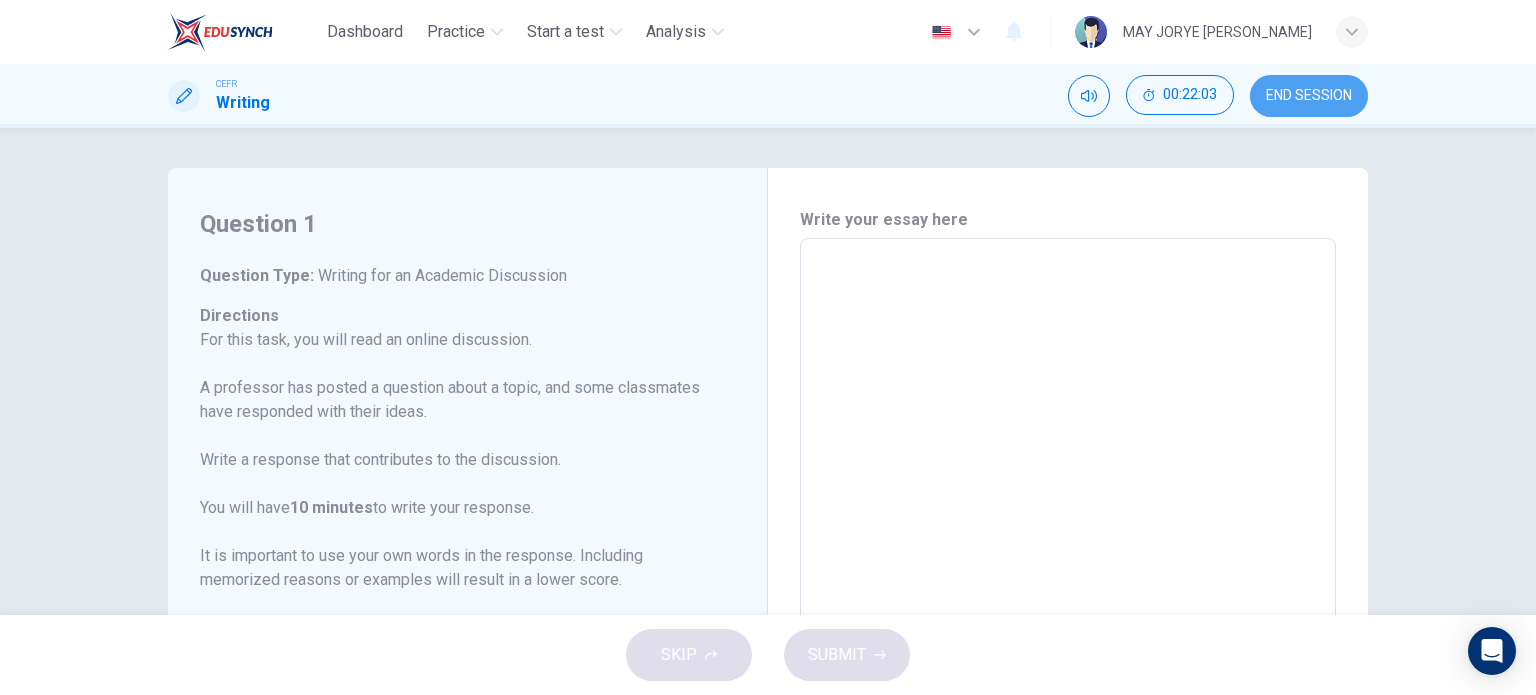 click on "END SESSION" at bounding box center (1309, 96) 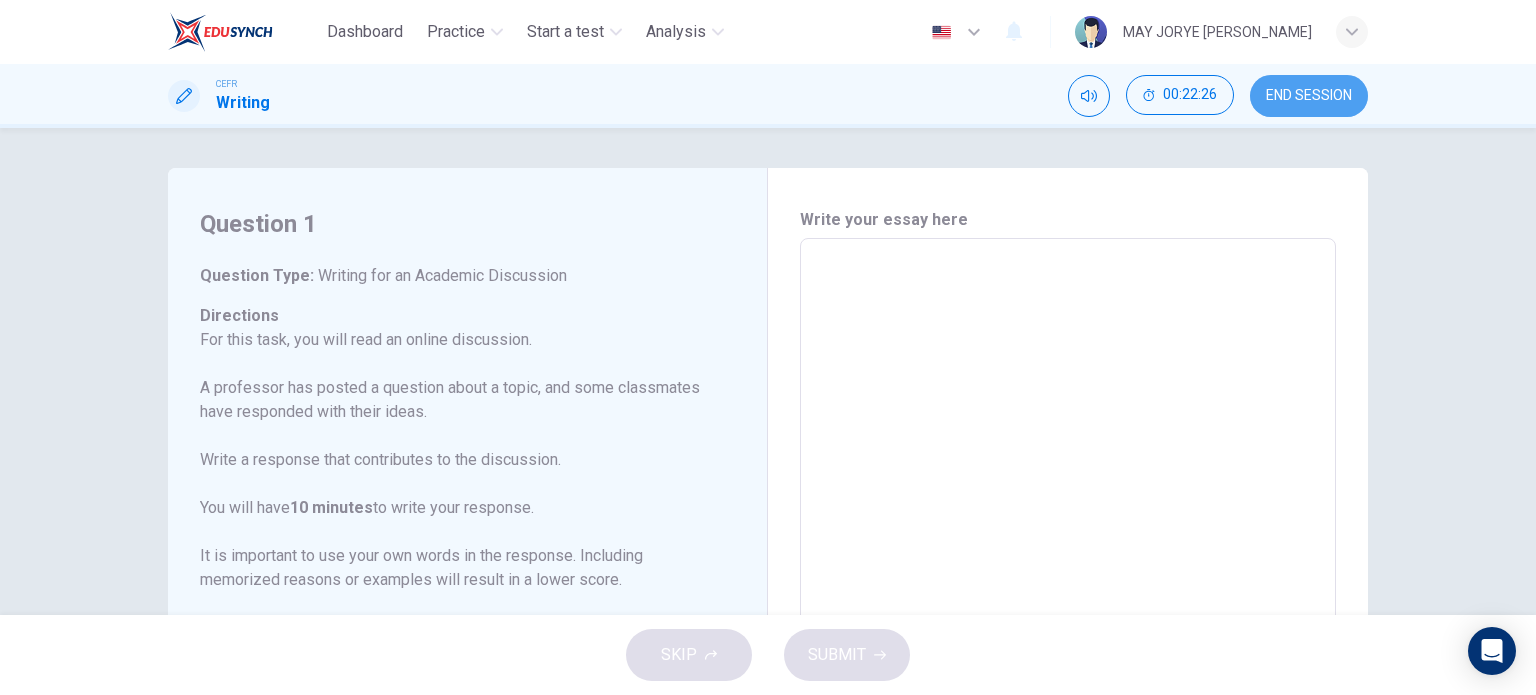 click on "END SESSION" at bounding box center (1309, 96) 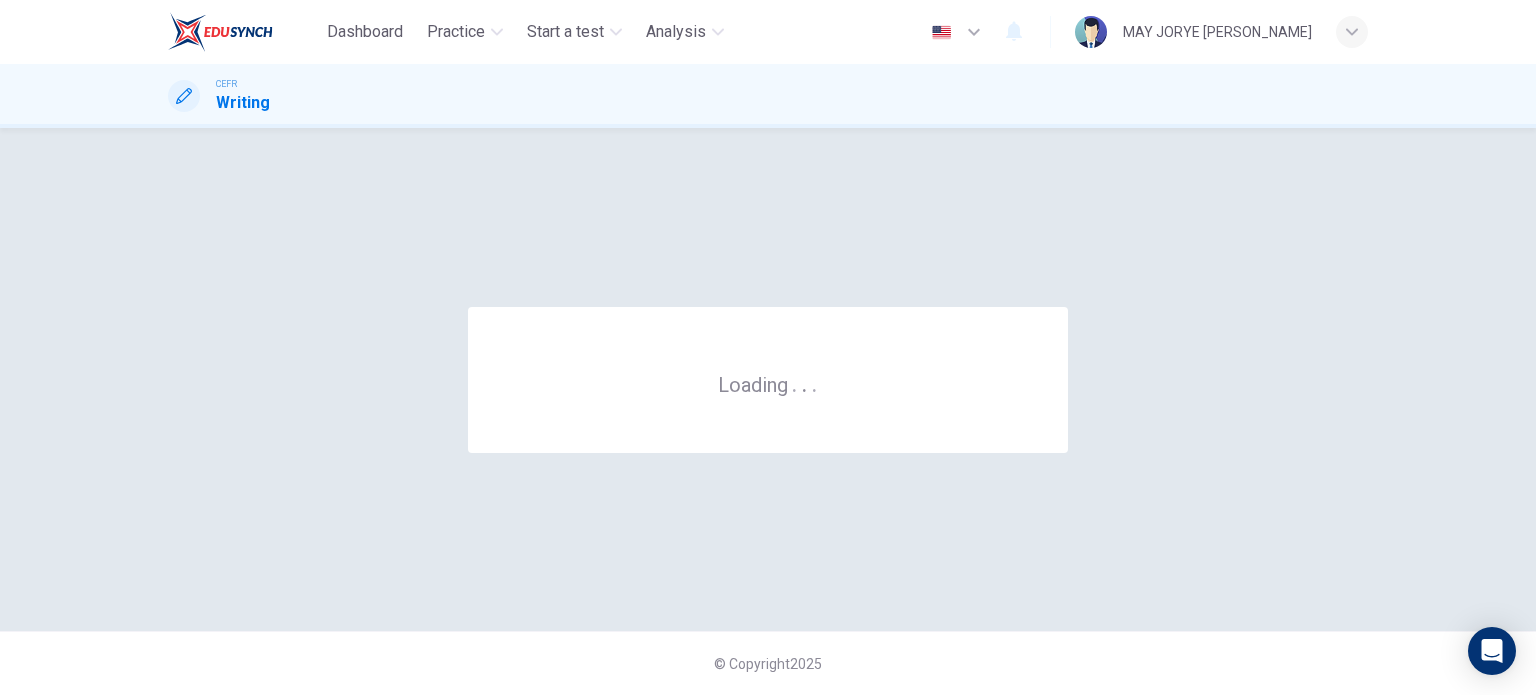 scroll, scrollTop: 0, scrollLeft: 0, axis: both 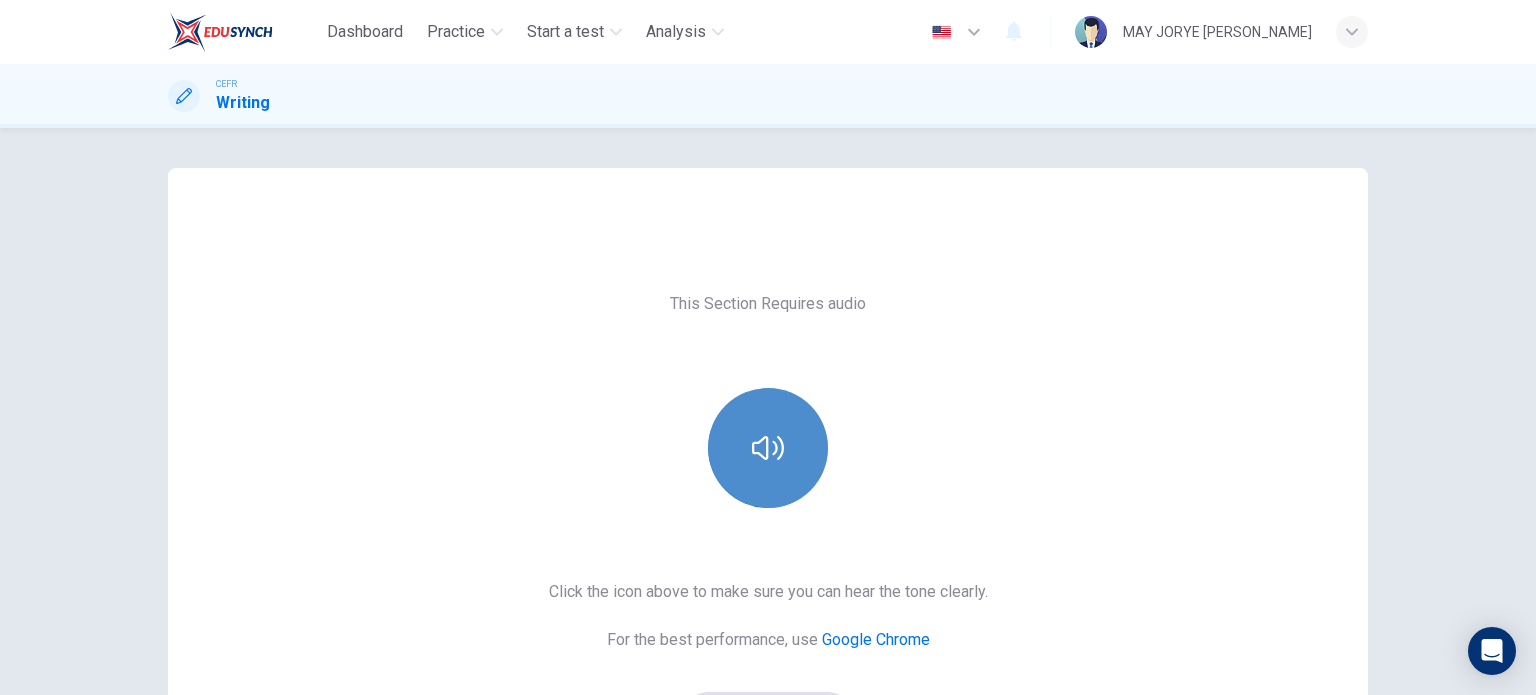 click at bounding box center (768, 448) 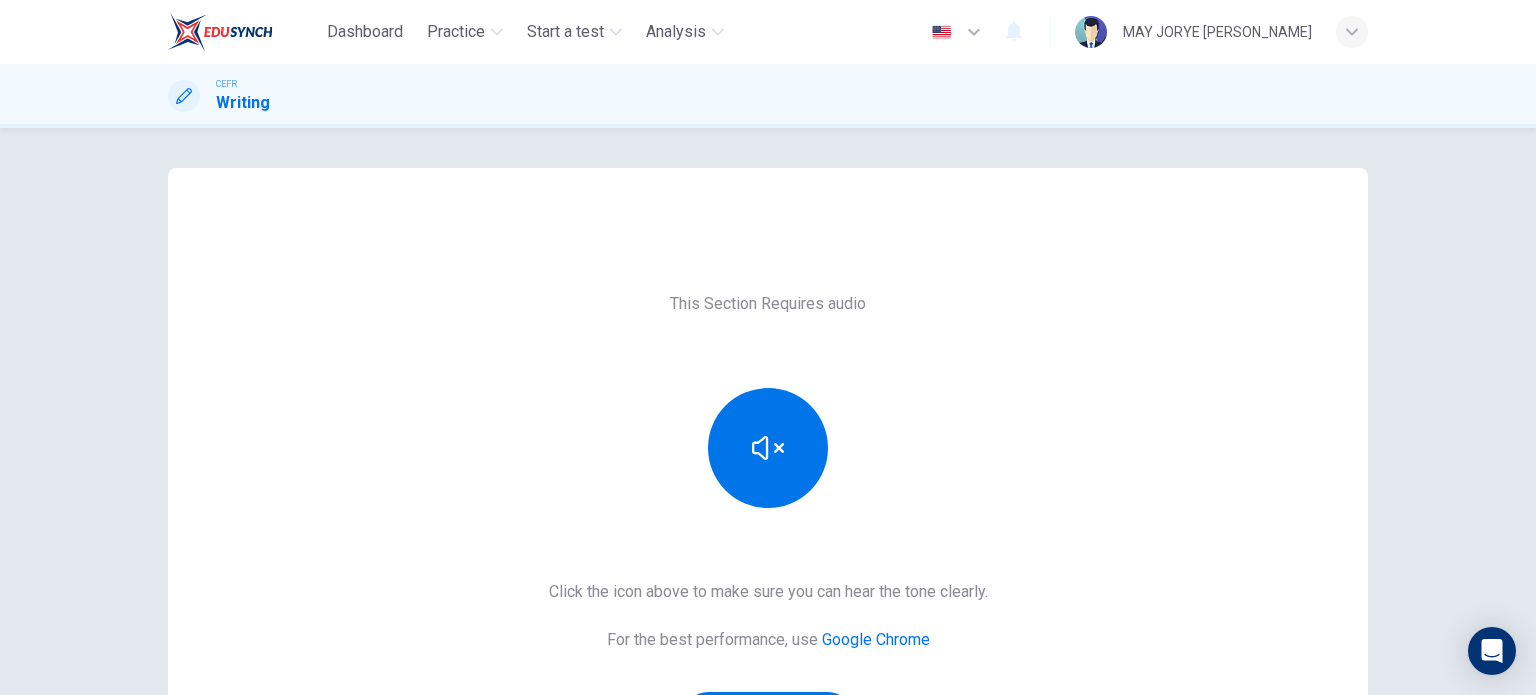 scroll, scrollTop: 237, scrollLeft: 0, axis: vertical 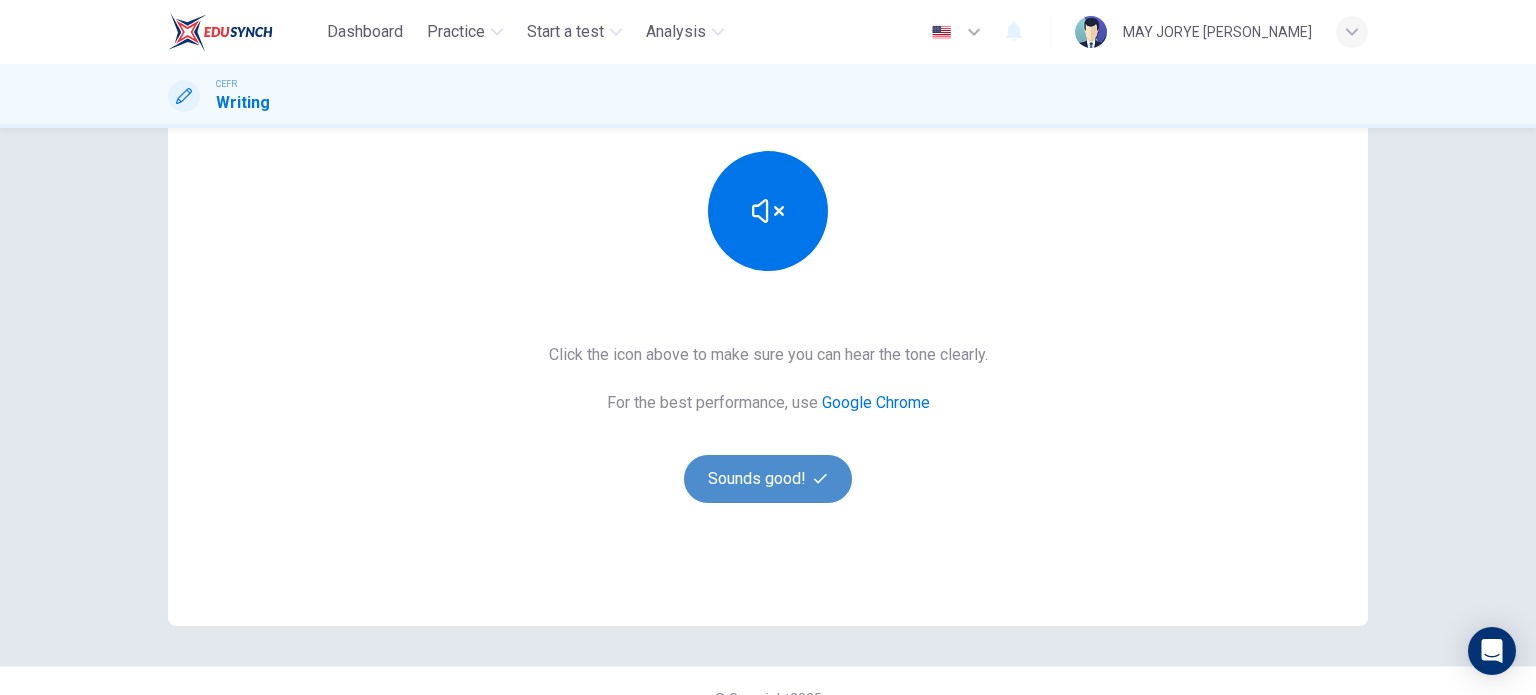 click on "Sounds good!" at bounding box center [768, 479] 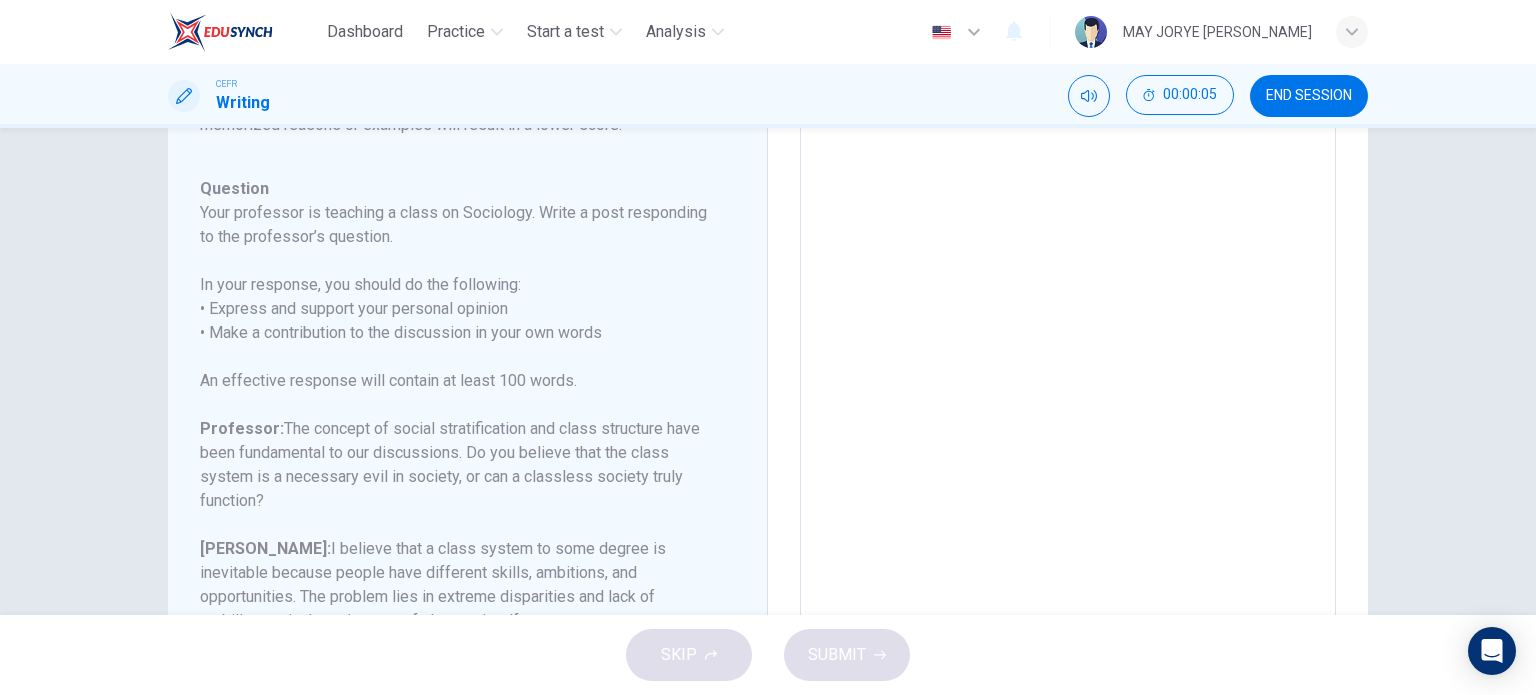 scroll, scrollTop: 221, scrollLeft: 0, axis: vertical 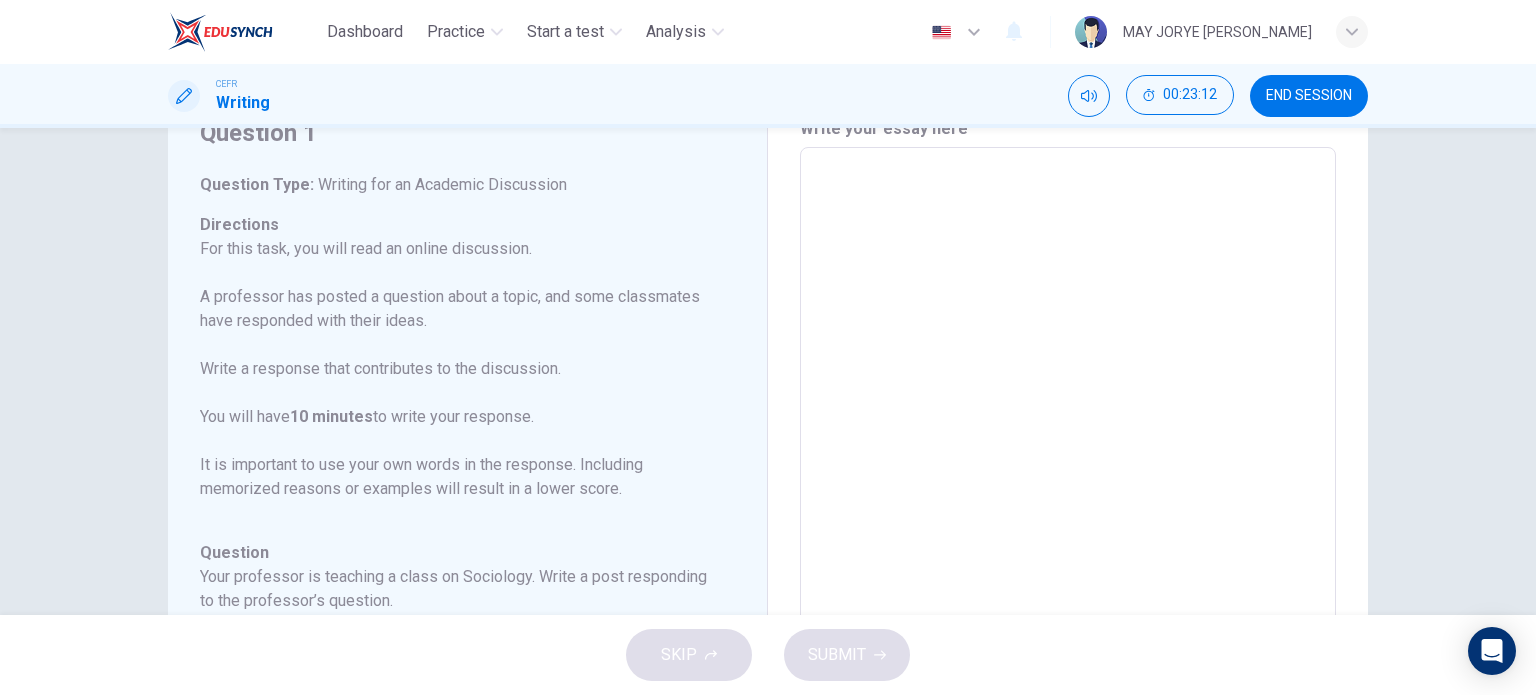 click at bounding box center (1068, 481) 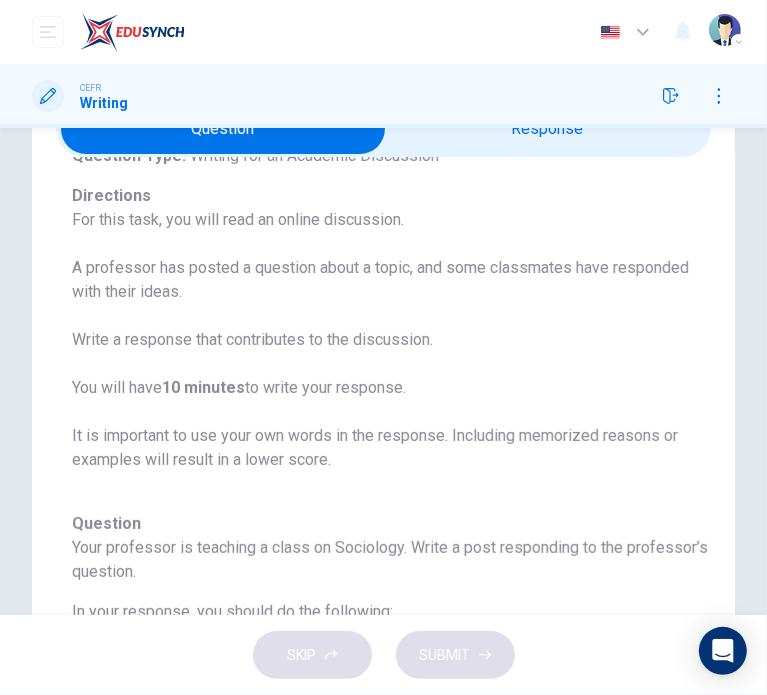 scroll, scrollTop: 117, scrollLeft: 0, axis: vertical 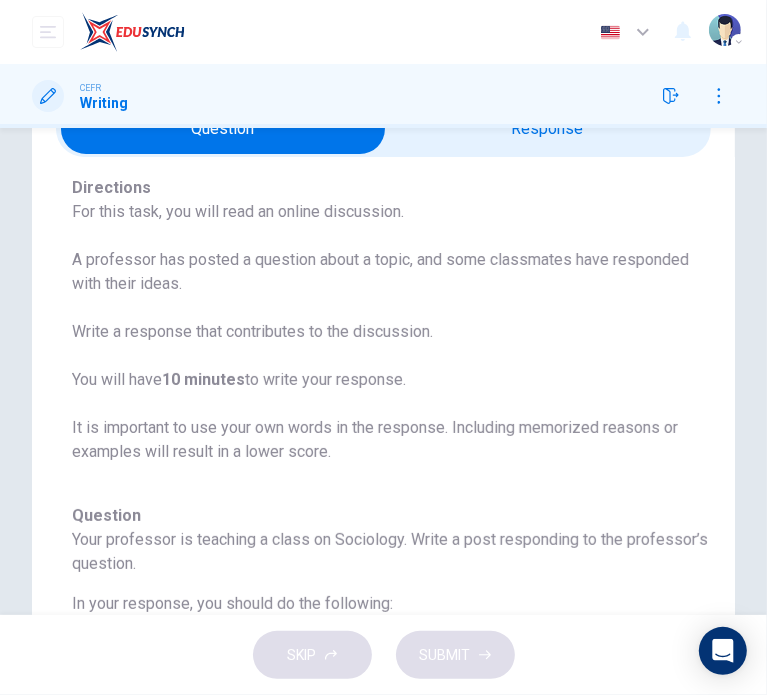 click at bounding box center (383, 129) 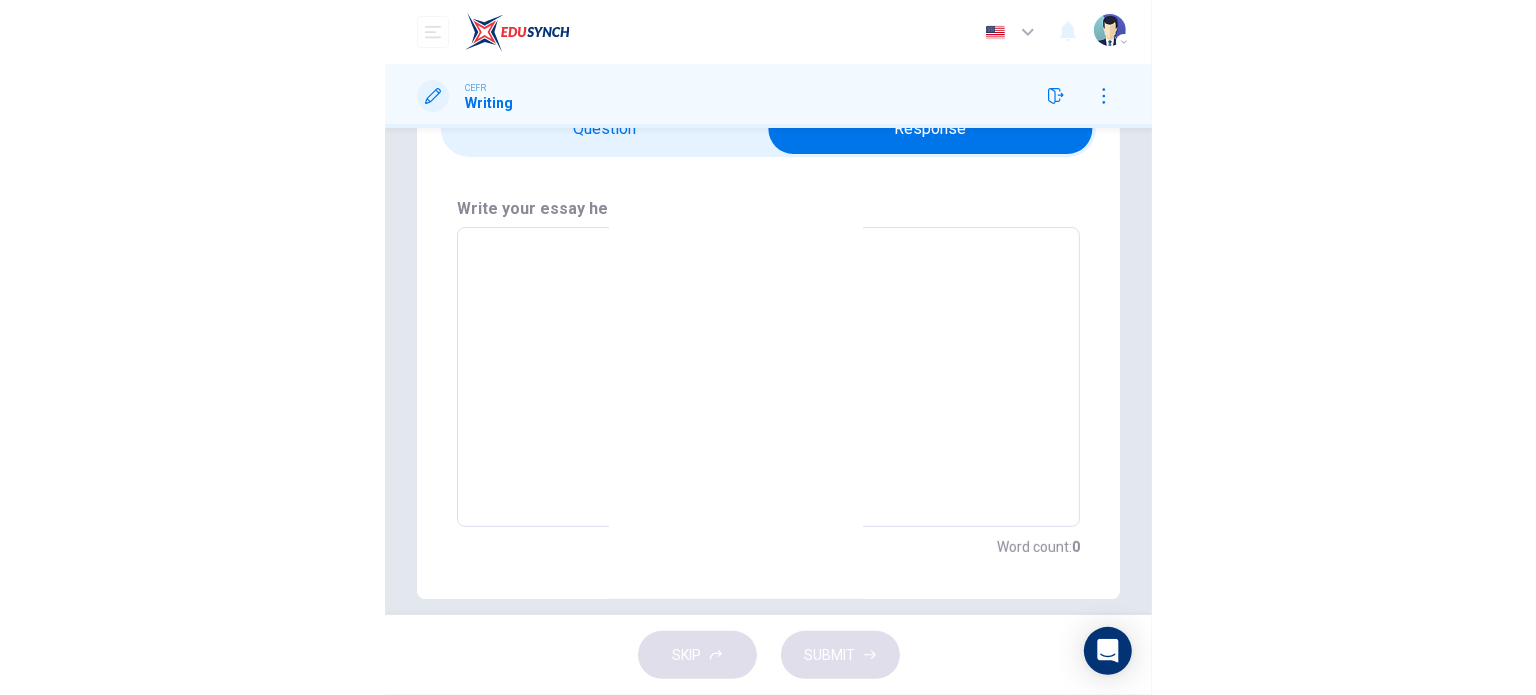 scroll, scrollTop: 0, scrollLeft: 0, axis: both 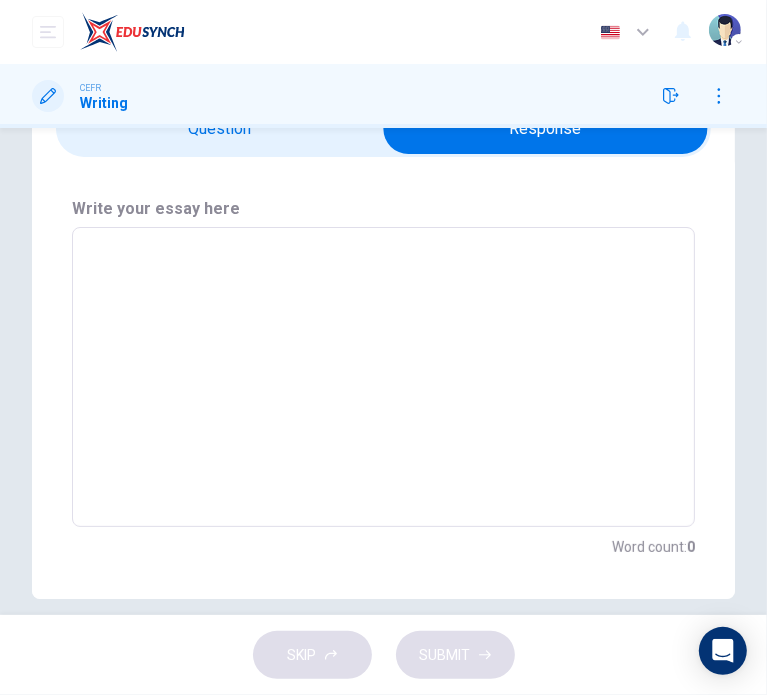 click at bounding box center (383, 377) 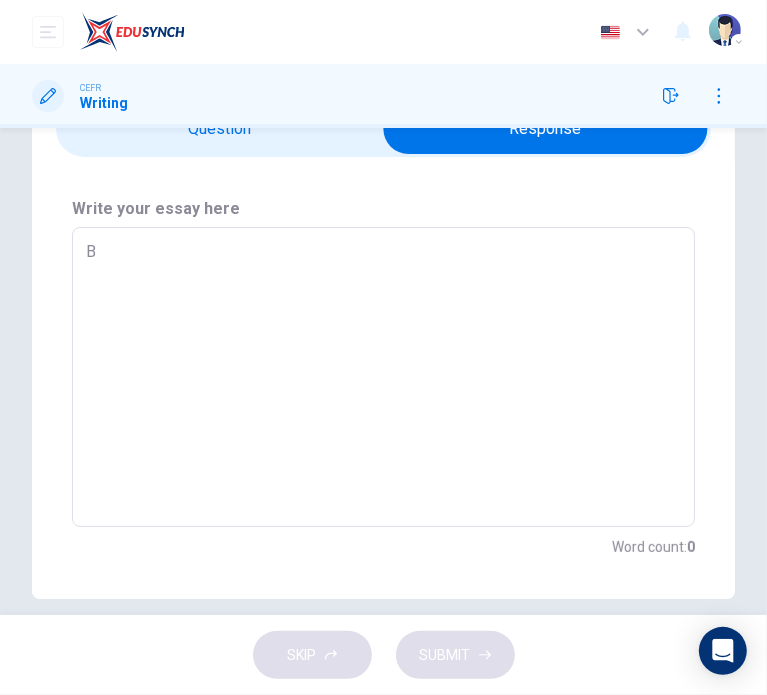type on "x" 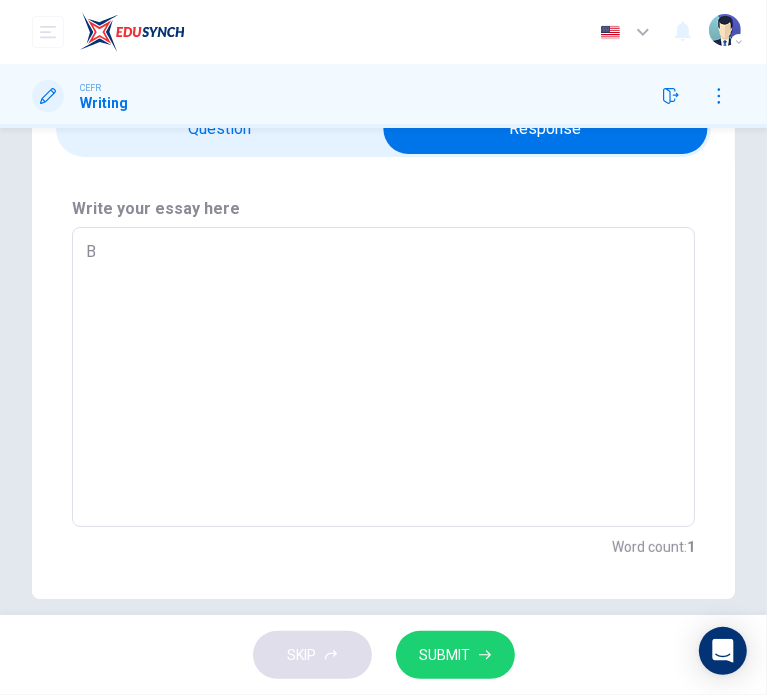 type on "Bo" 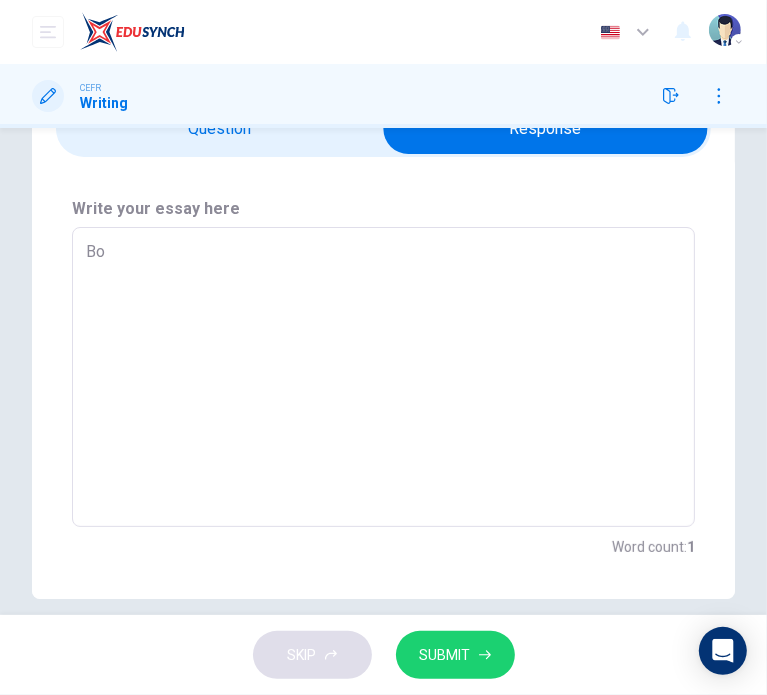 type on "x" 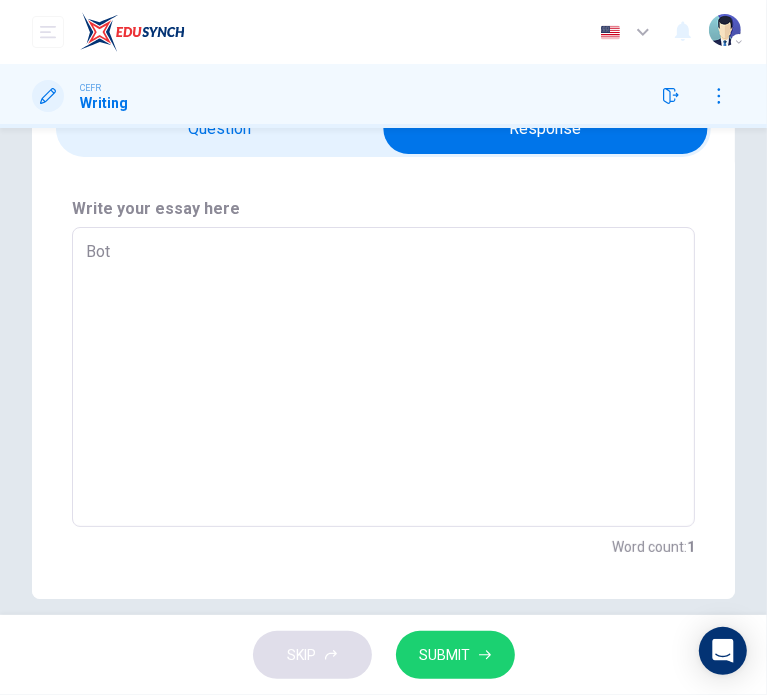 type on "x" 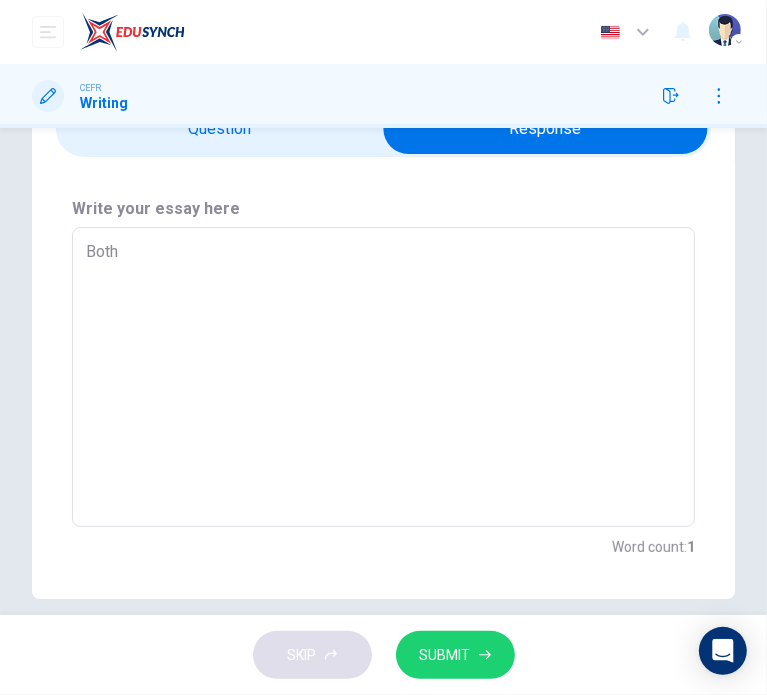 type on "x" 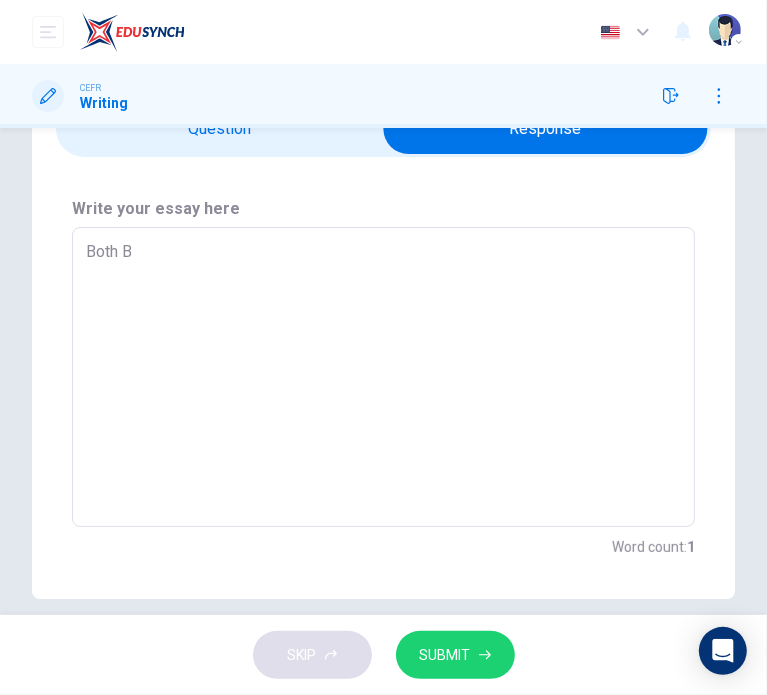 type on "x" 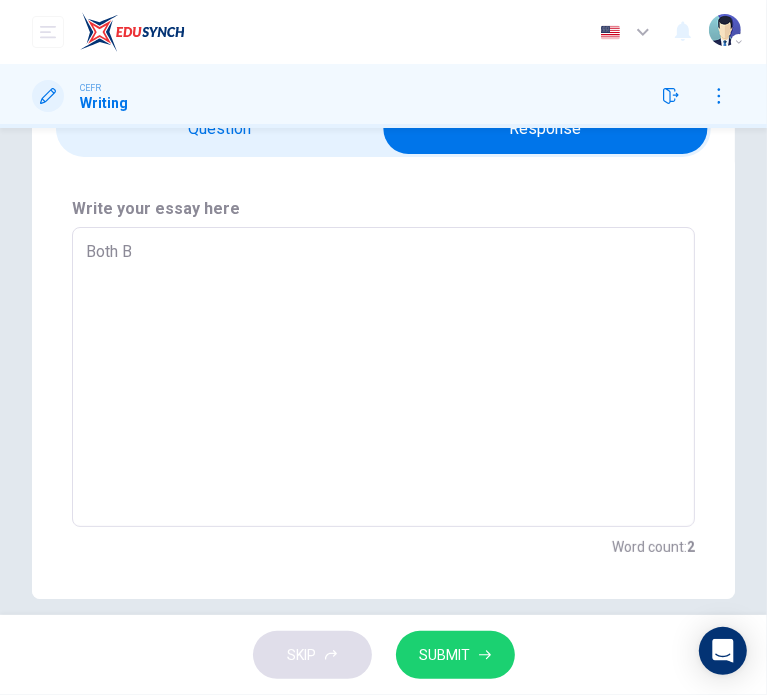 type on "Both Be" 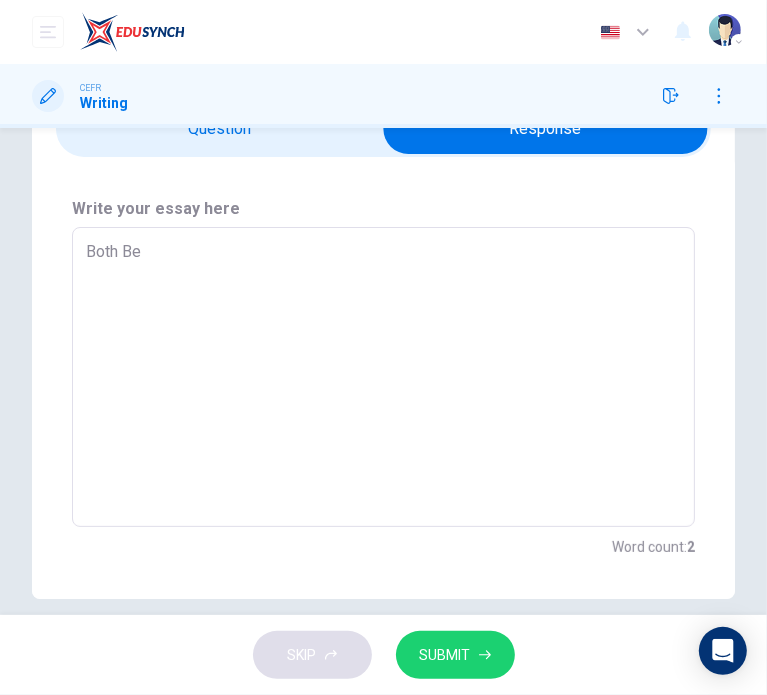 type on "Both [PERSON_NAME]" 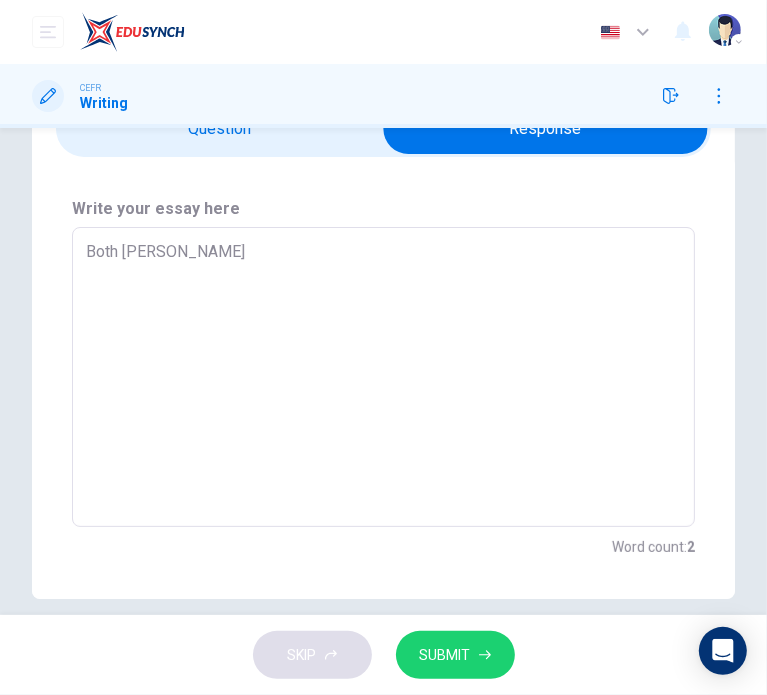 type on "x" 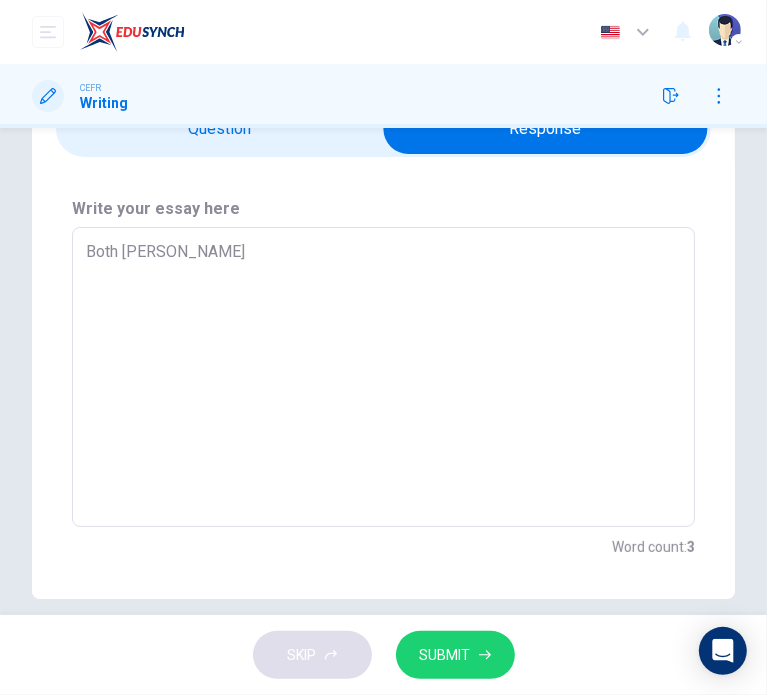 type on "Both [PERSON_NAME] ad" 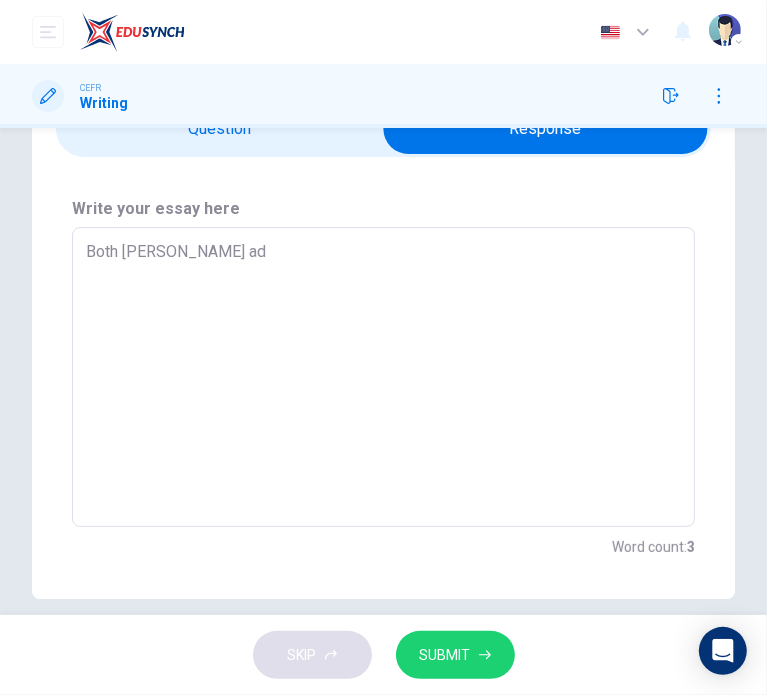 type on "x" 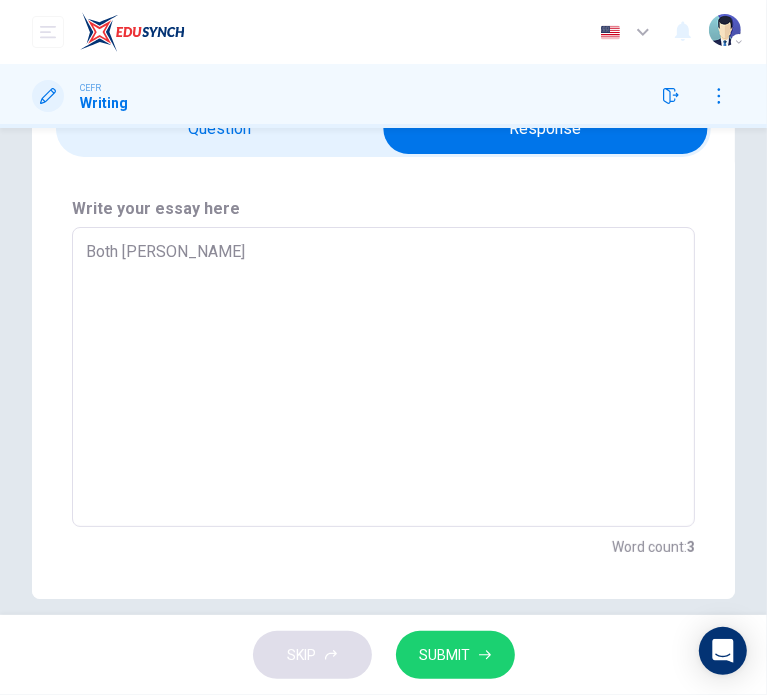 type on "x" 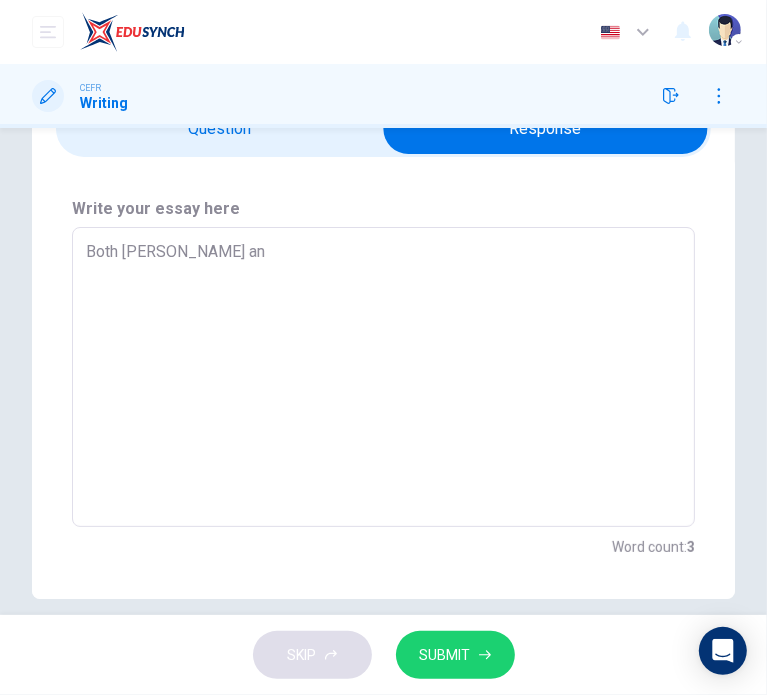 type on "Both [PERSON_NAME] and" 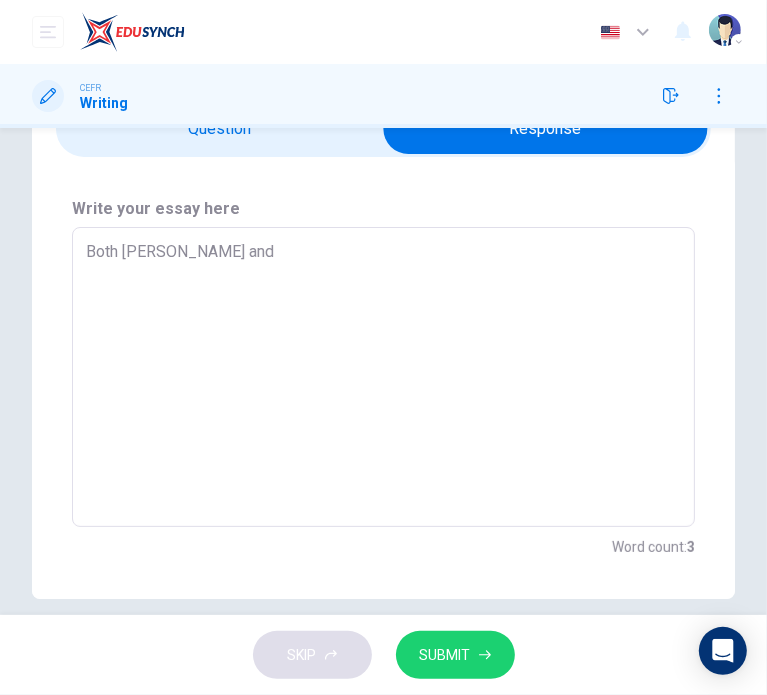type on "Both [PERSON_NAME] and" 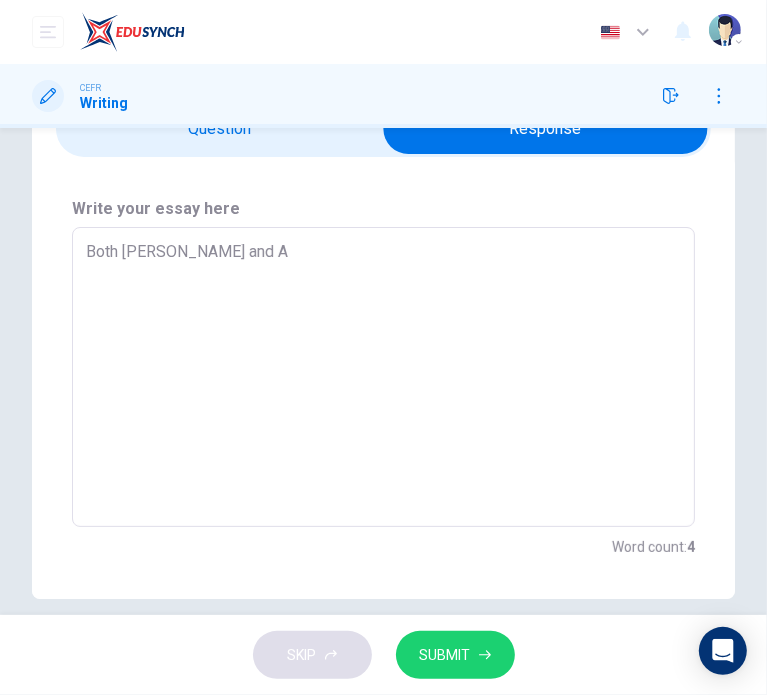type on "Both [PERSON_NAME] and Am" 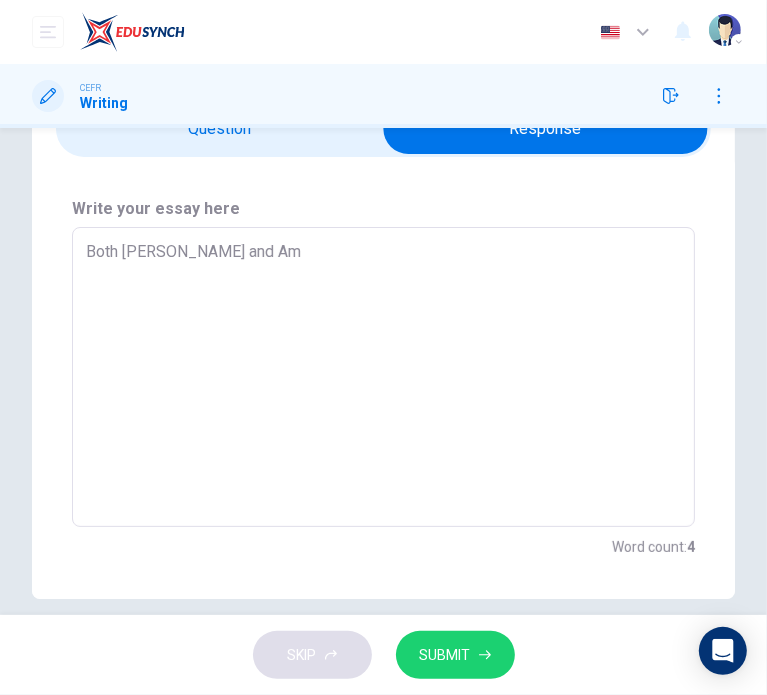 type on "x" 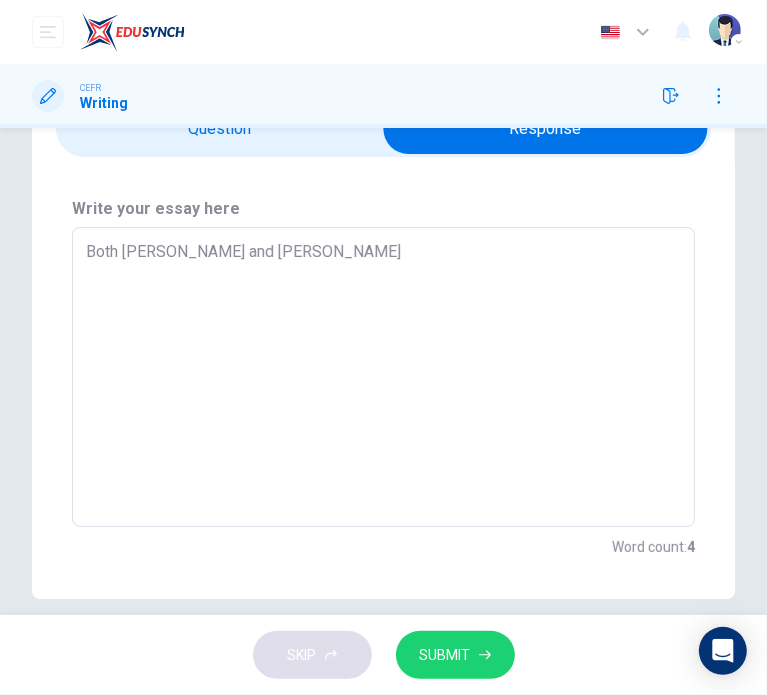 type on "x" 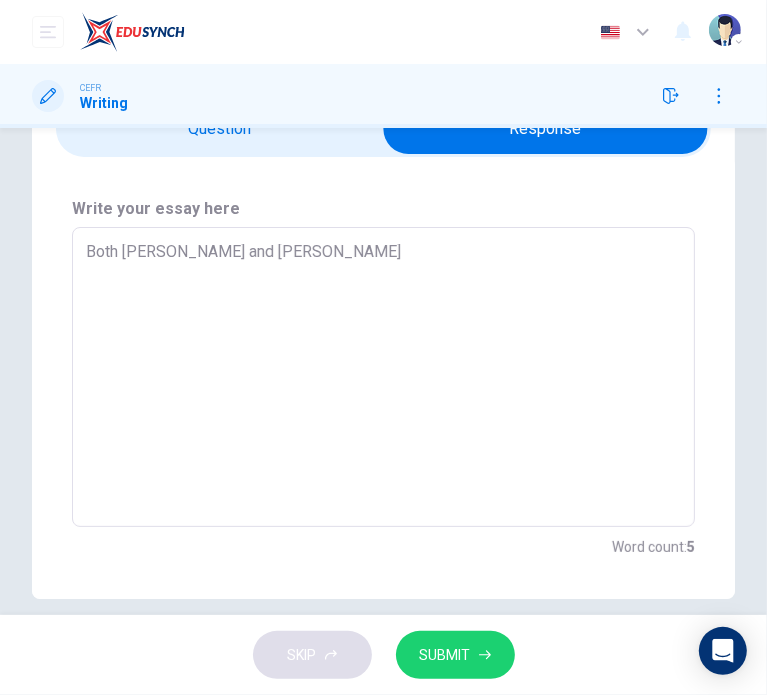 type on "Both [PERSON_NAME] and [PERSON_NAME]" 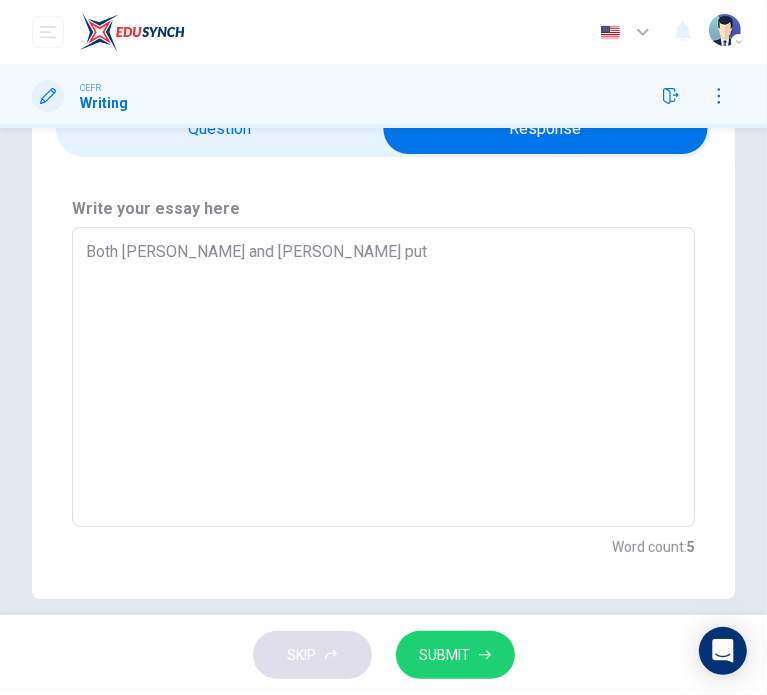 type on "x" 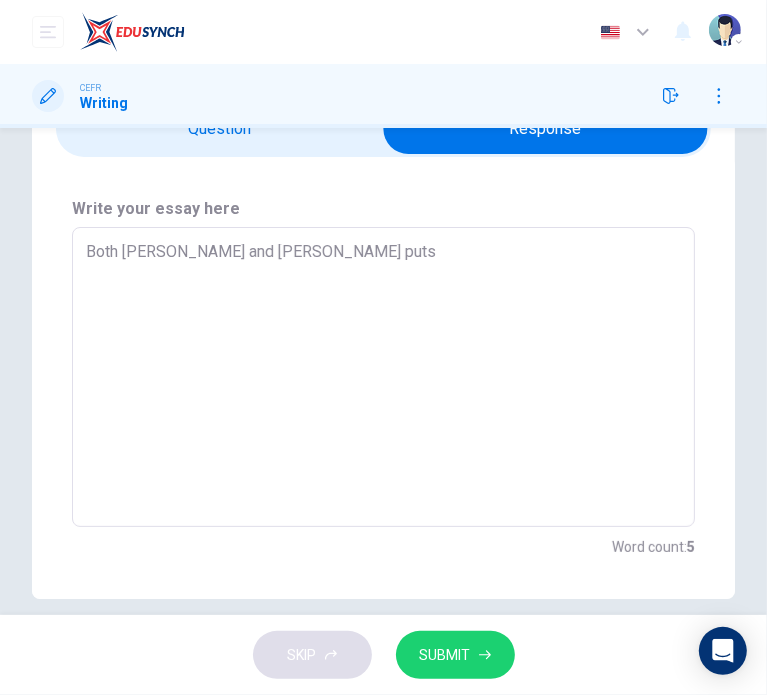 type on "x" 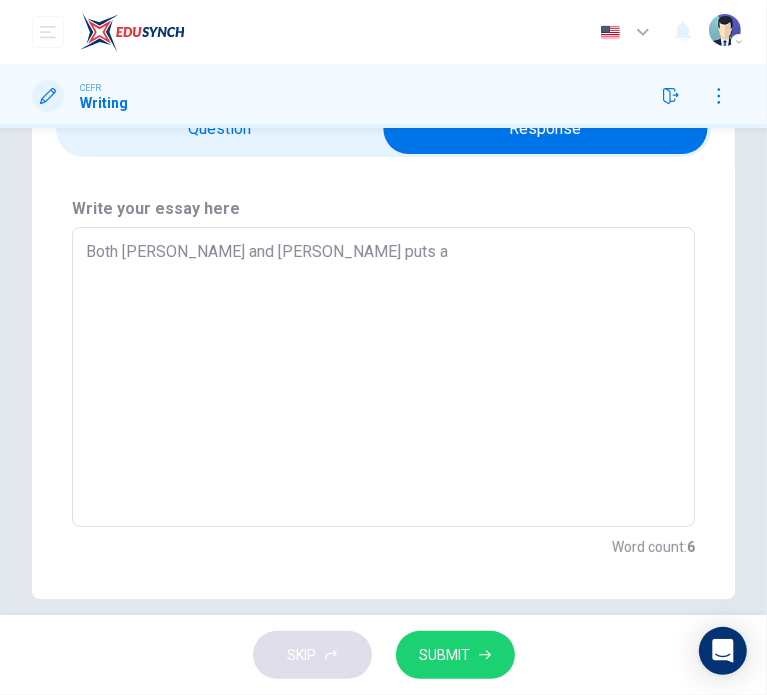 type on "Both [PERSON_NAME] and [PERSON_NAME] puts a" 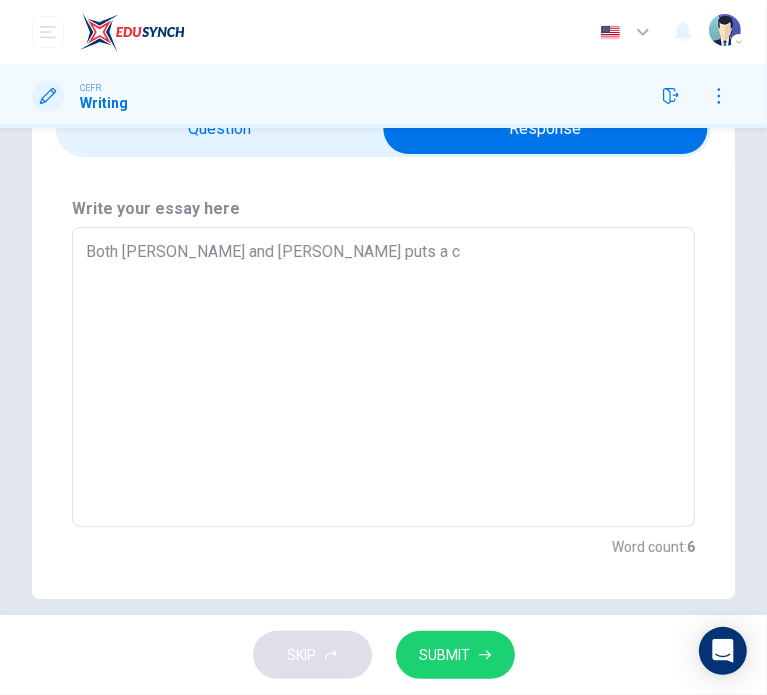 type on "x" 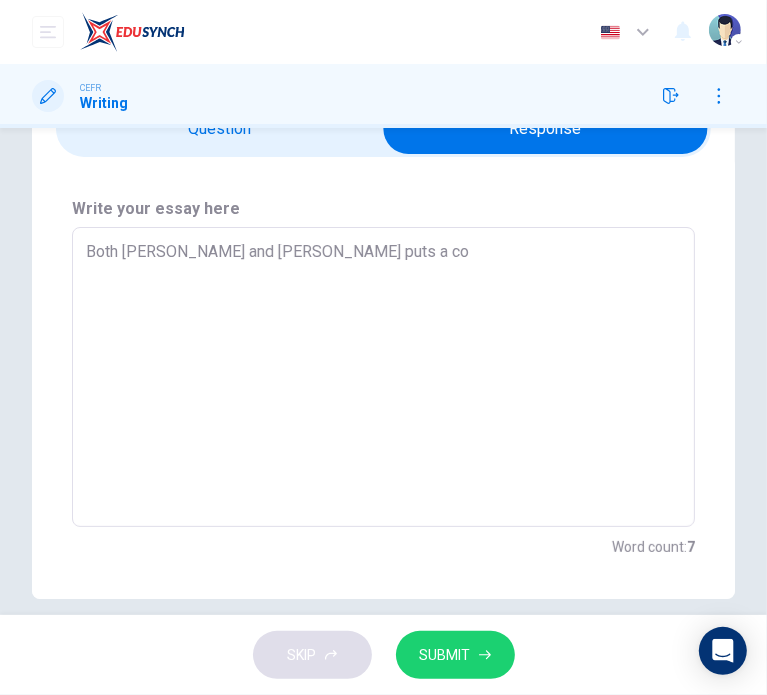 type on "x" 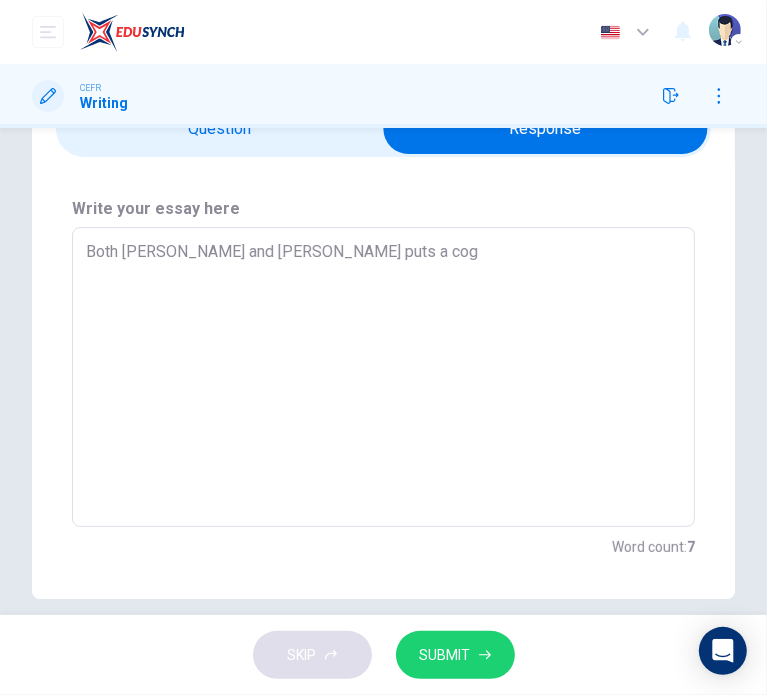 type on "Both [PERSON_NAME] and [PERSON_NAME] puts a coge" 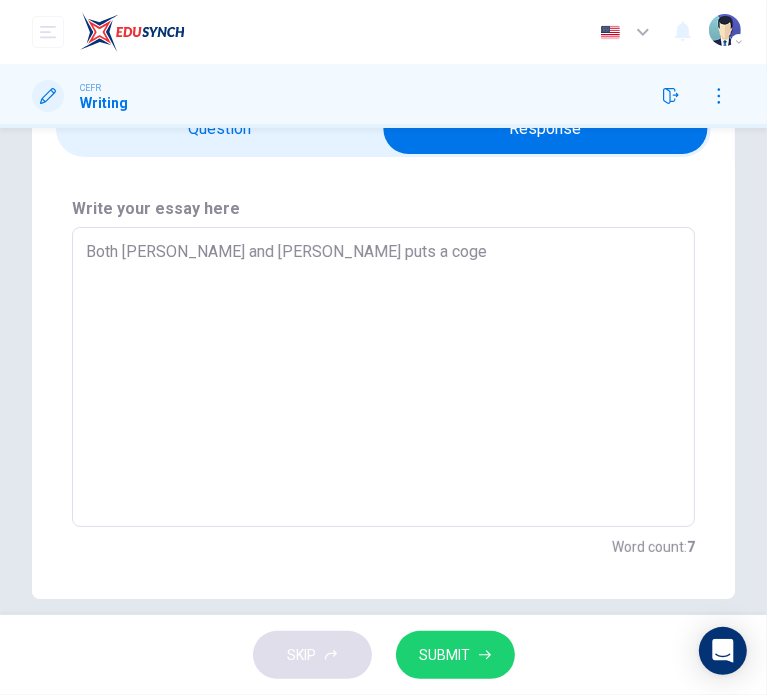type on "x" 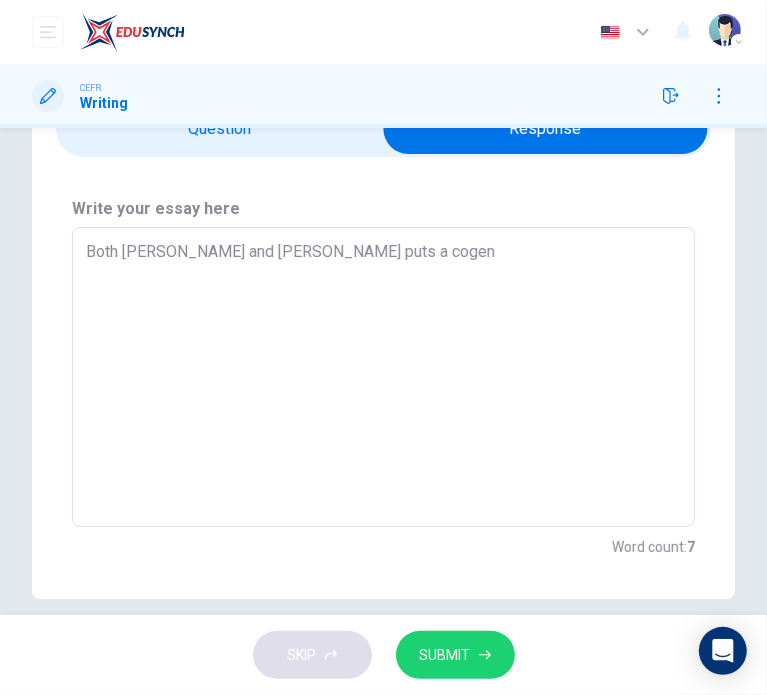 type on "Both [PERSON_NAME] and [PERSON_NAME] puts a cogent" 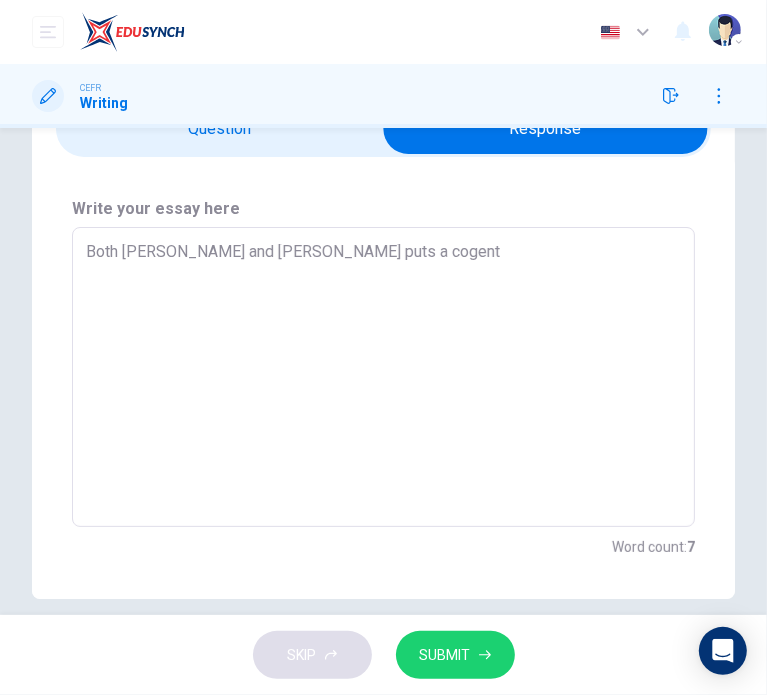 type on "x" 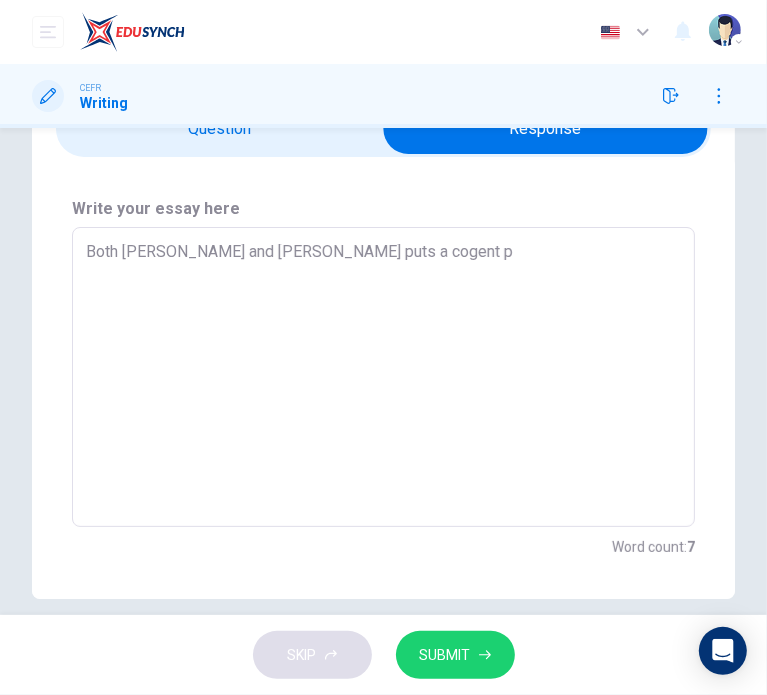 type on "x" 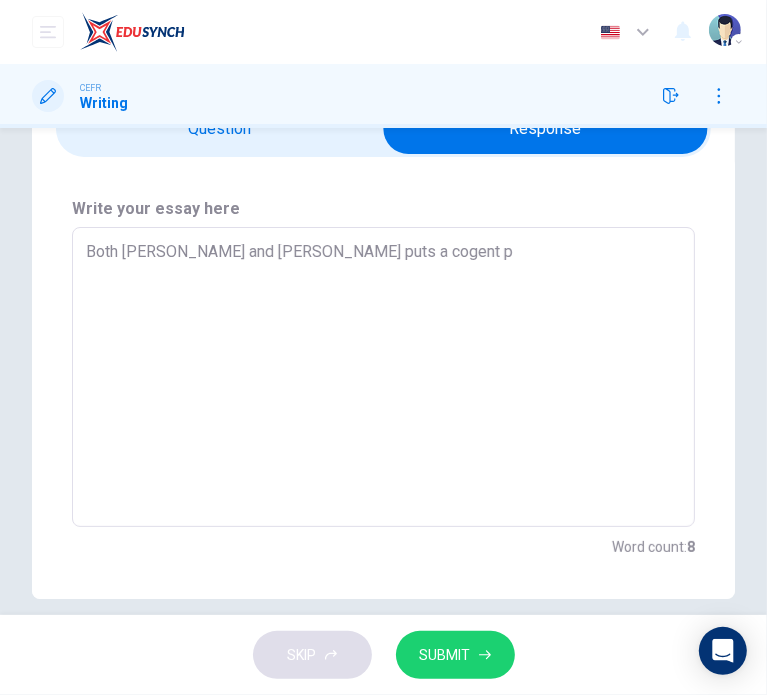 type on "Both [PERSON_NAME] and [PERSON_NAME] puts a cogent po" 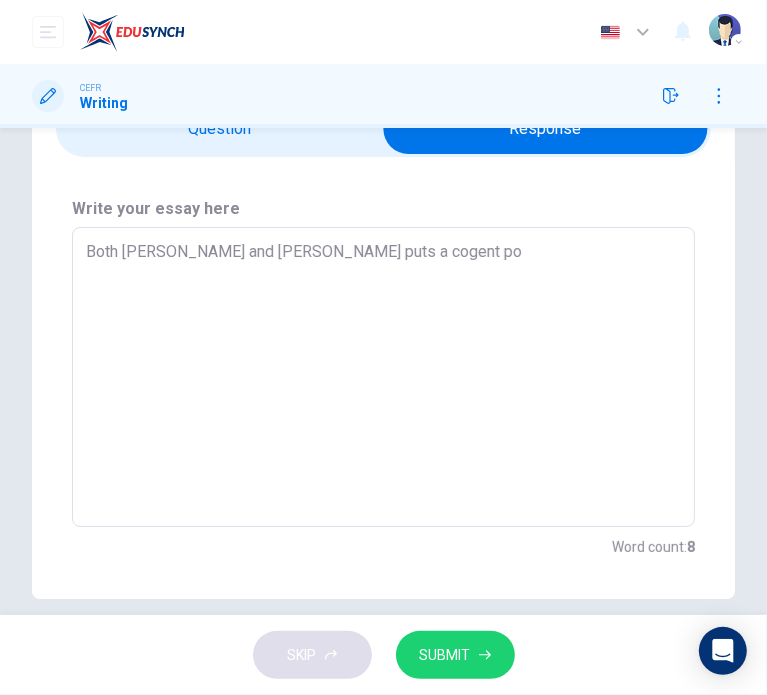 type on "x" 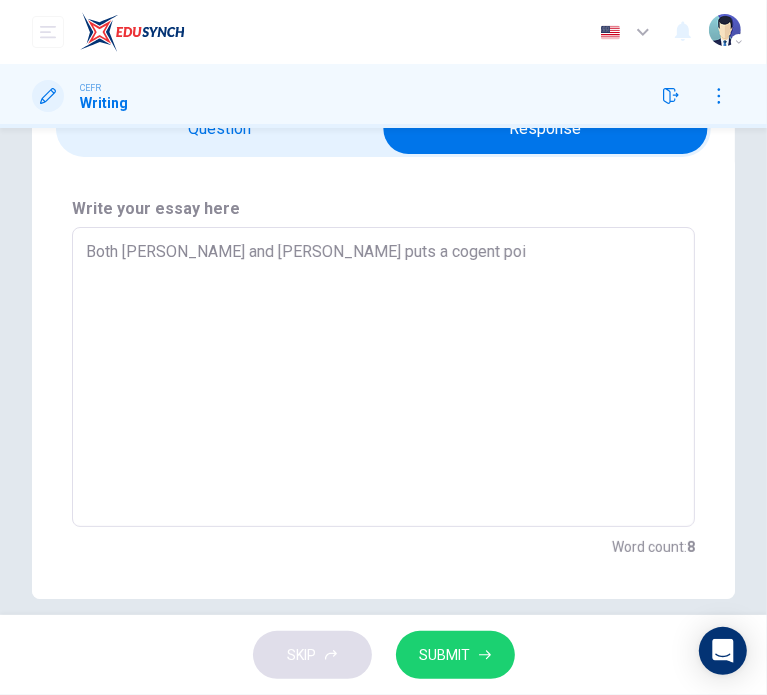 type on "x" 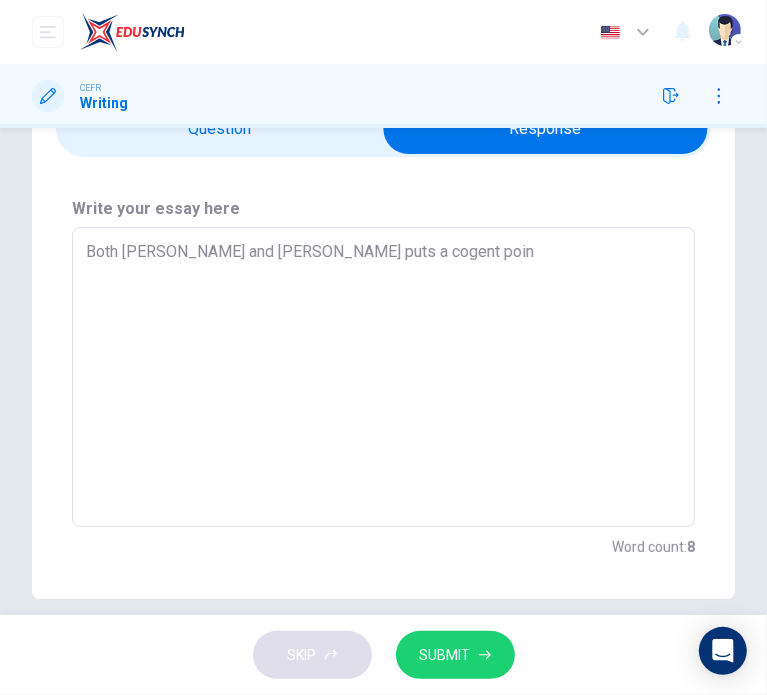 type on "x" 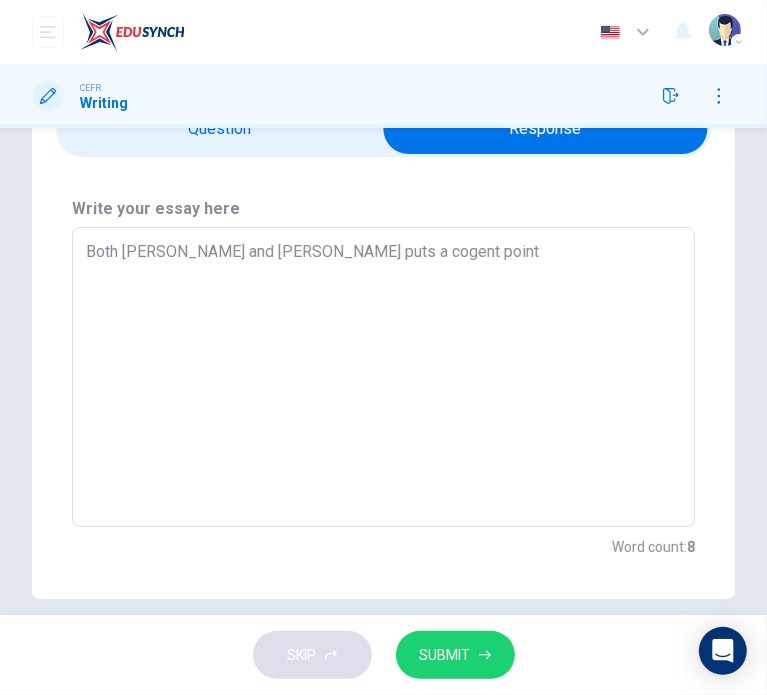 type on "x" 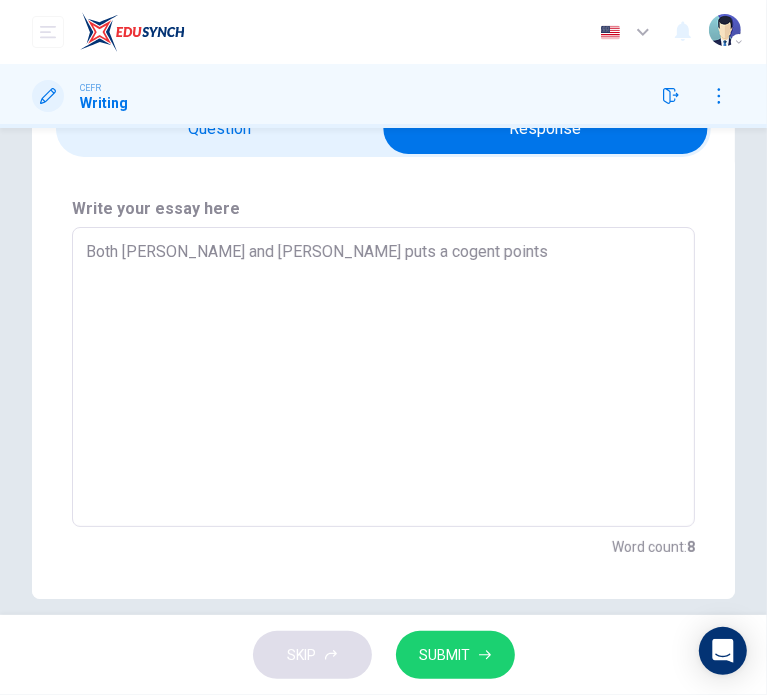 type on "Both [PERSON_NAME] and [PERSON_NAME] puts a cogent points" 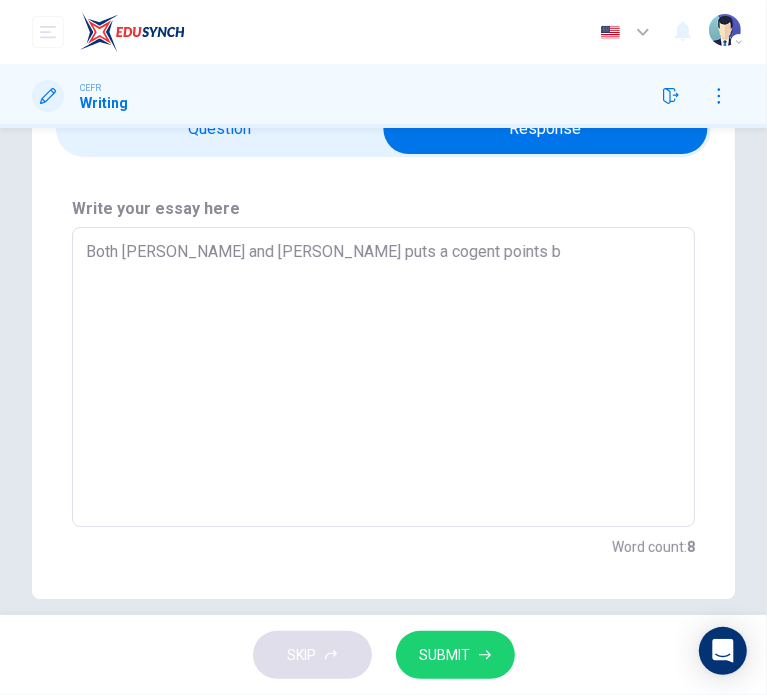 type on "x" 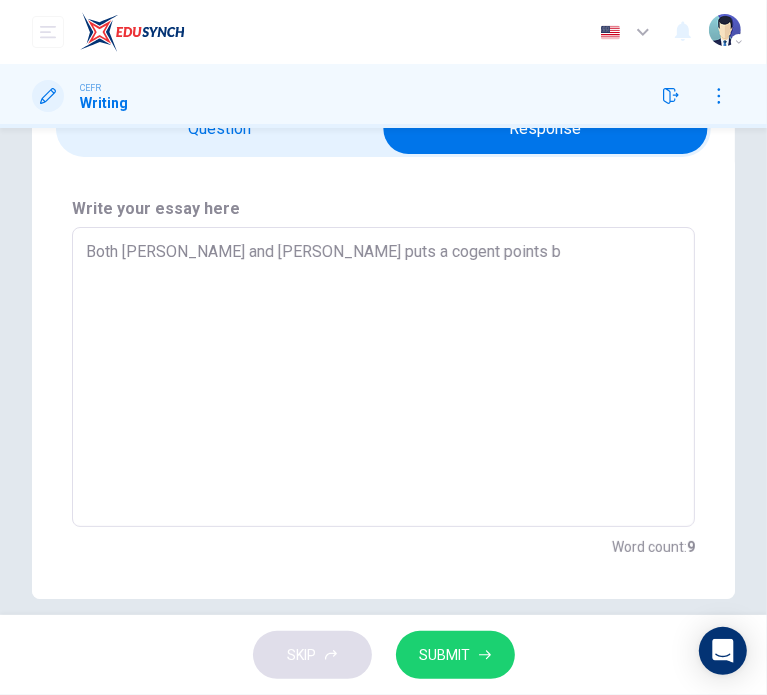 type on "Both [PERSON_NAME] and [PERSON_NAME] puts a cogent points bu" 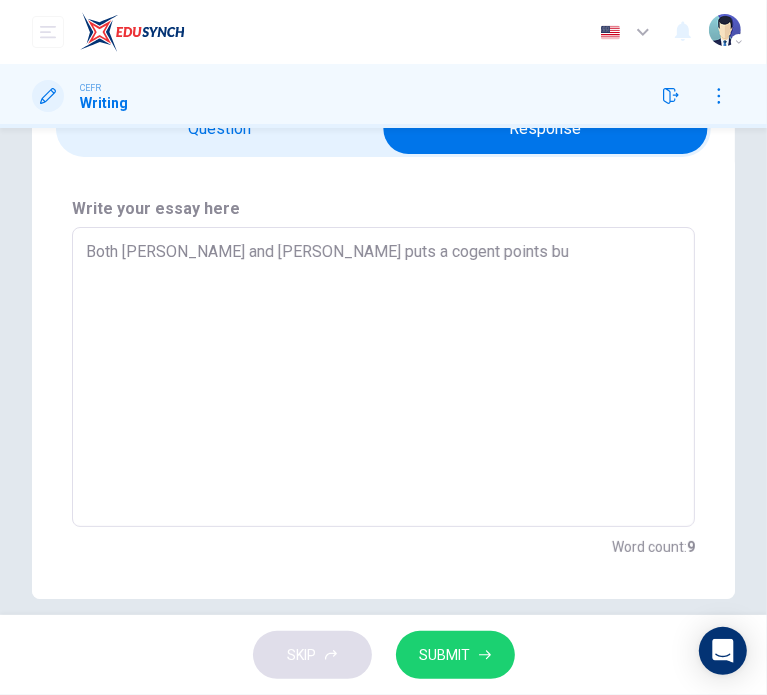 type on "Both [PERSON_NAME] and [PERSON_NAME] puts a cogent points but" 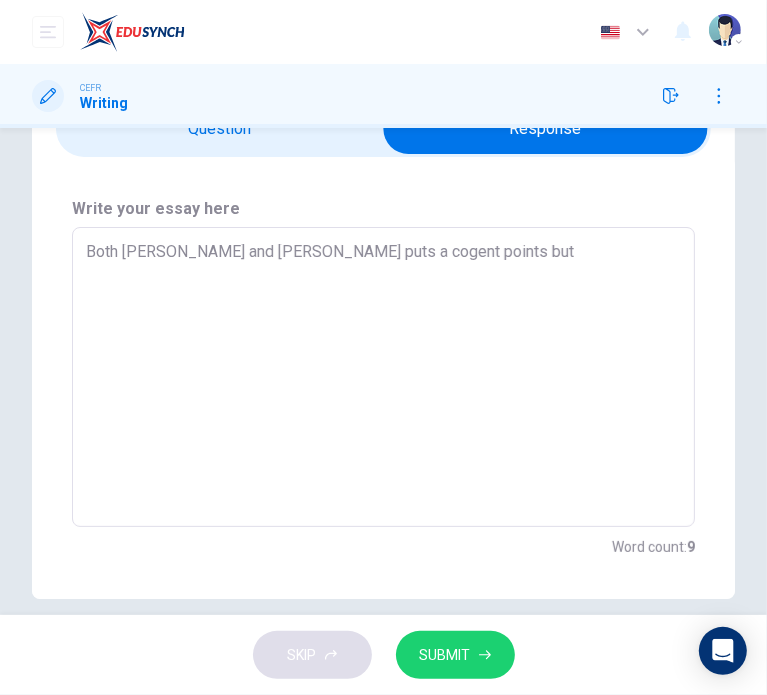 type on "x" 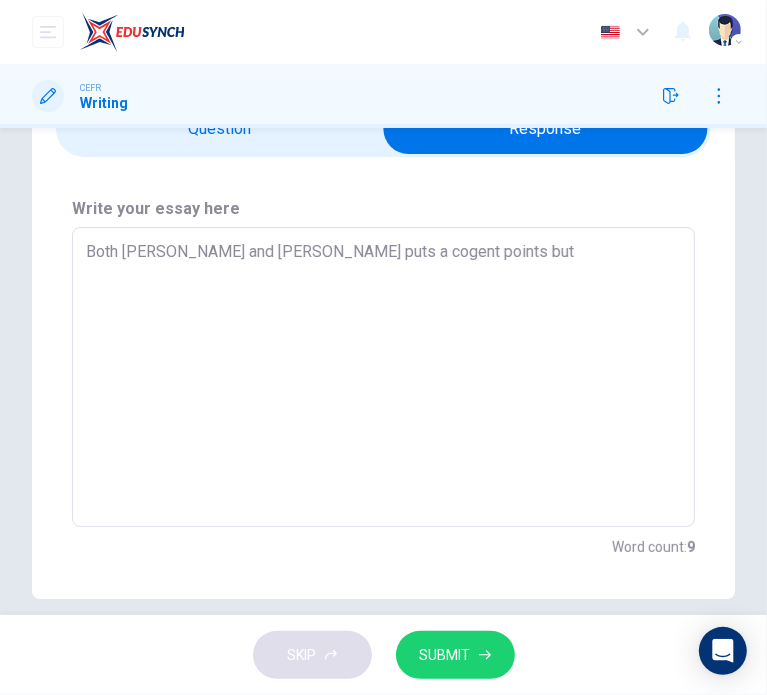 type on "Both [PERSON_NAME] and [PERSON_NAME] puts a cogent points but I" 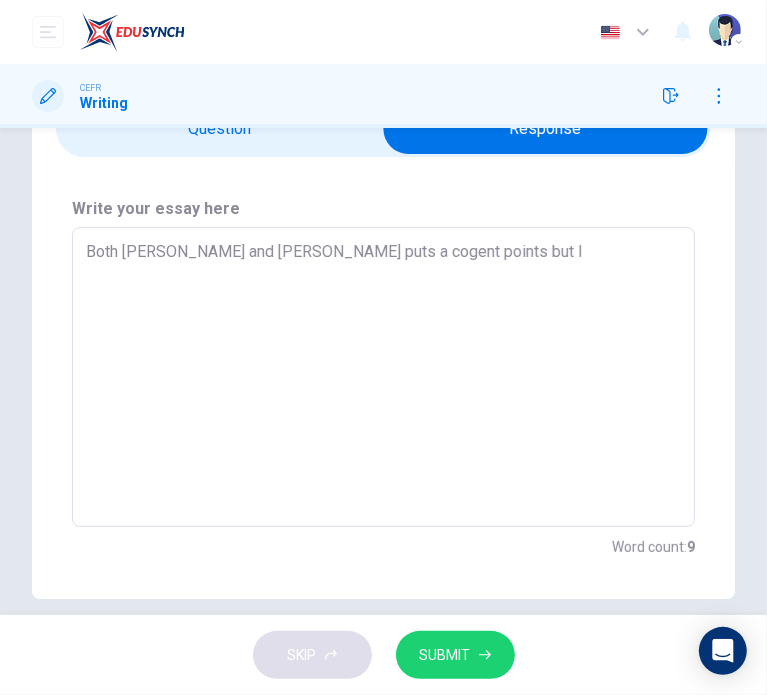 type on "x" 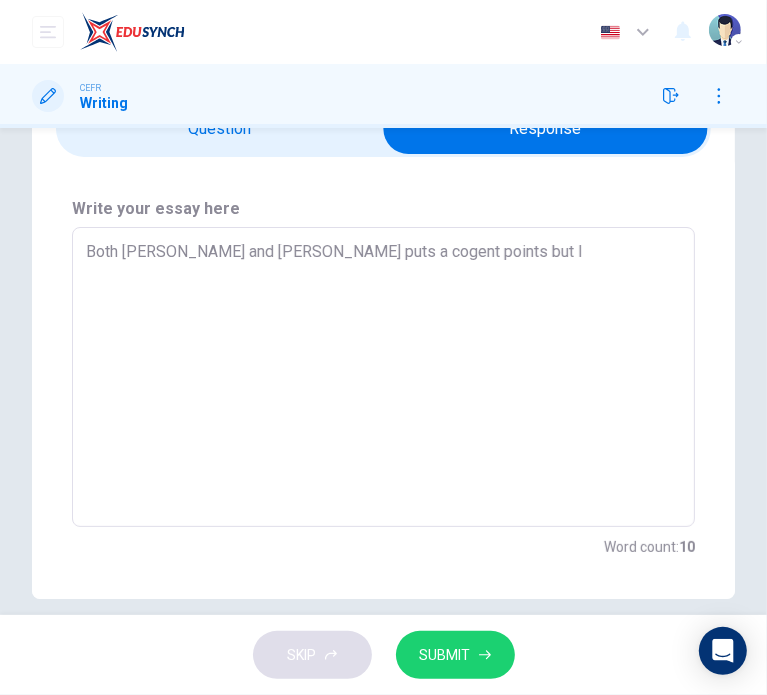 type on "Both [PERSON_NAME] and [PERSON_NAME] puts a cogent points but I" 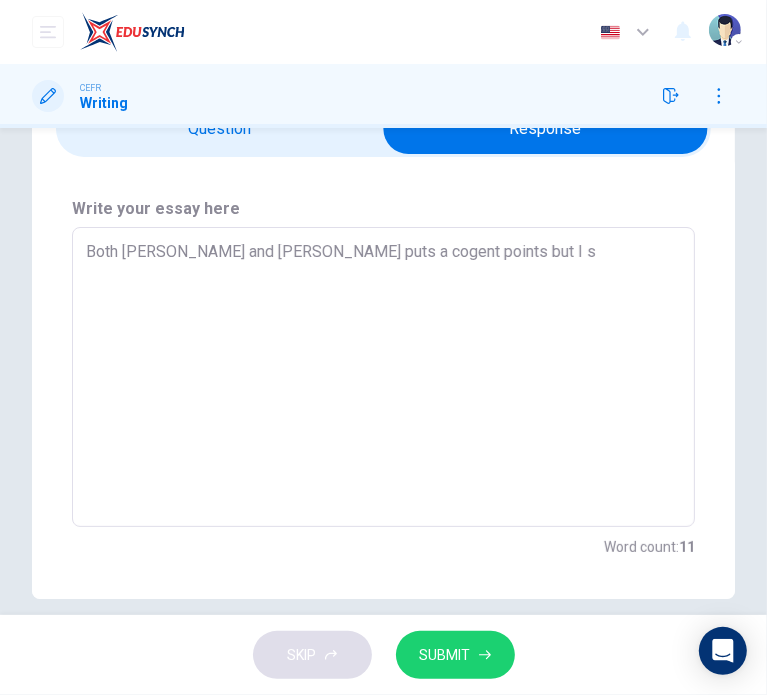 type on "x" 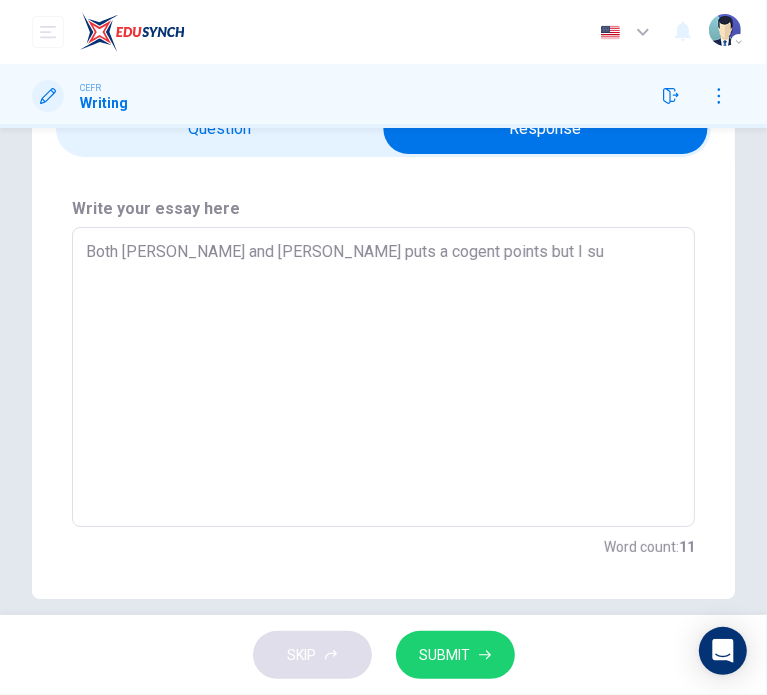 type on "x" 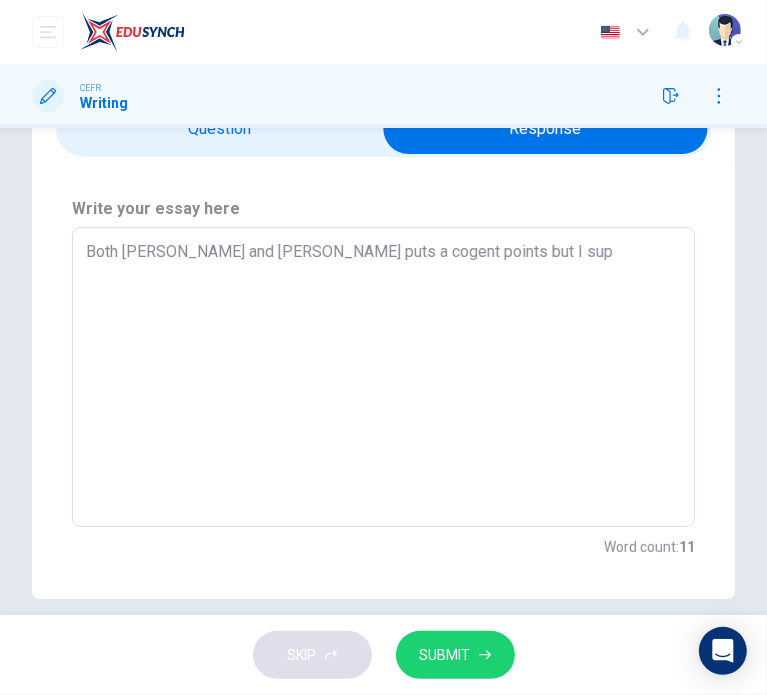 type on "x" 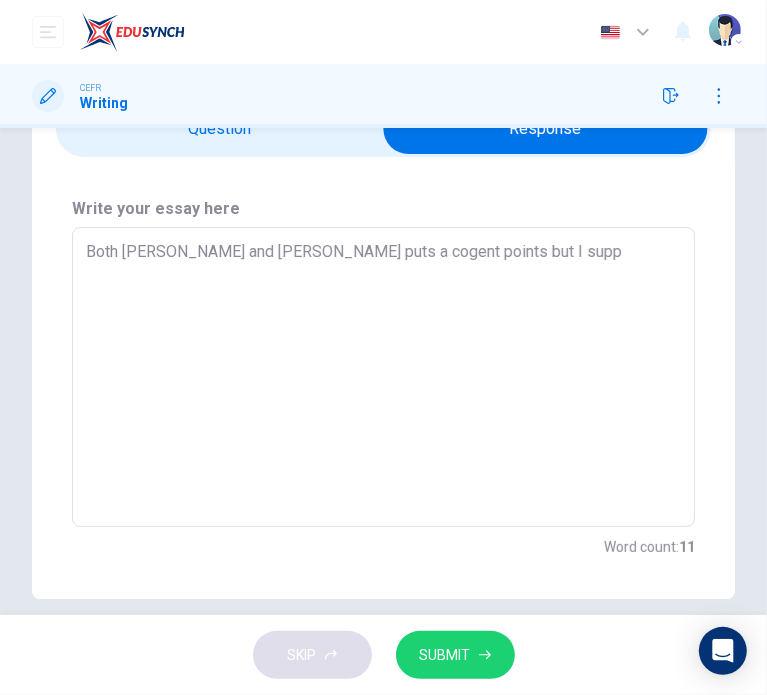 type on "x" 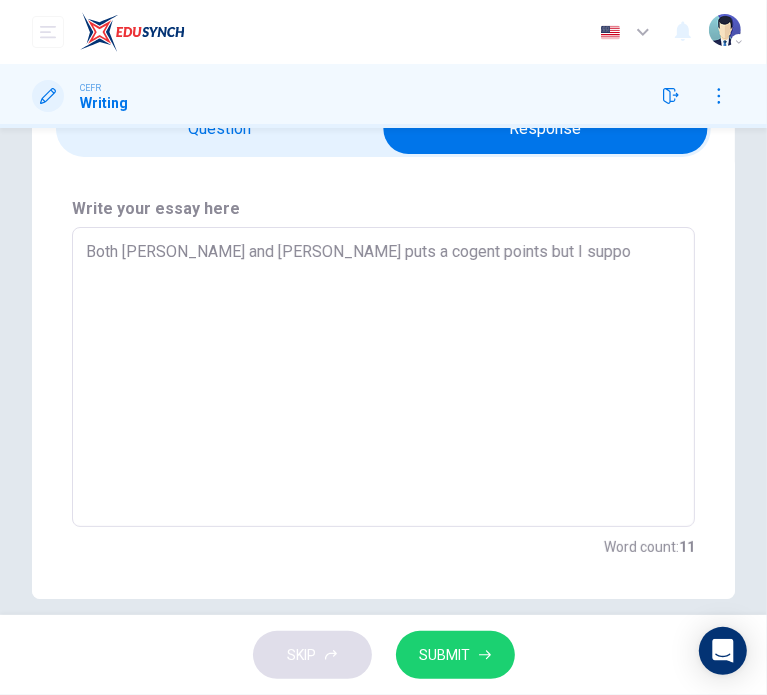 type on "x" 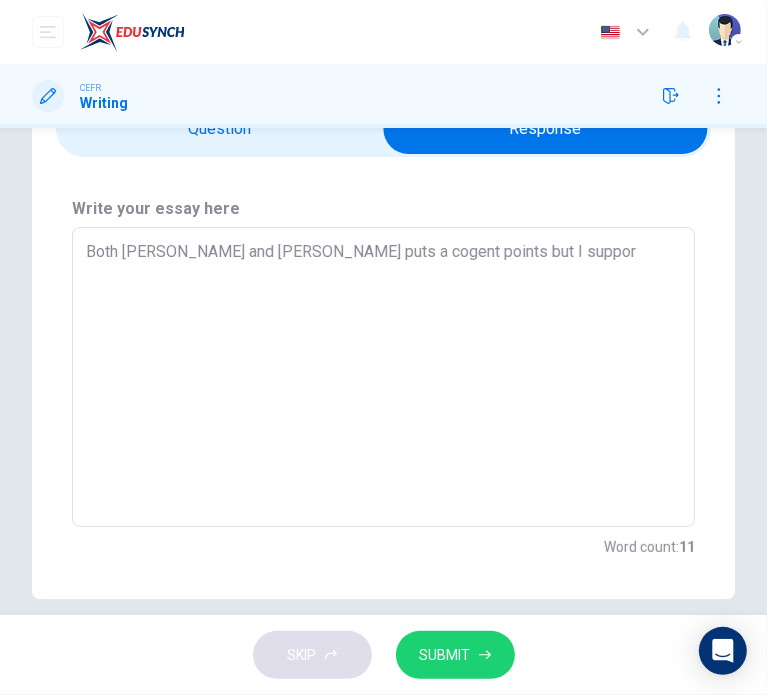 type on "x" 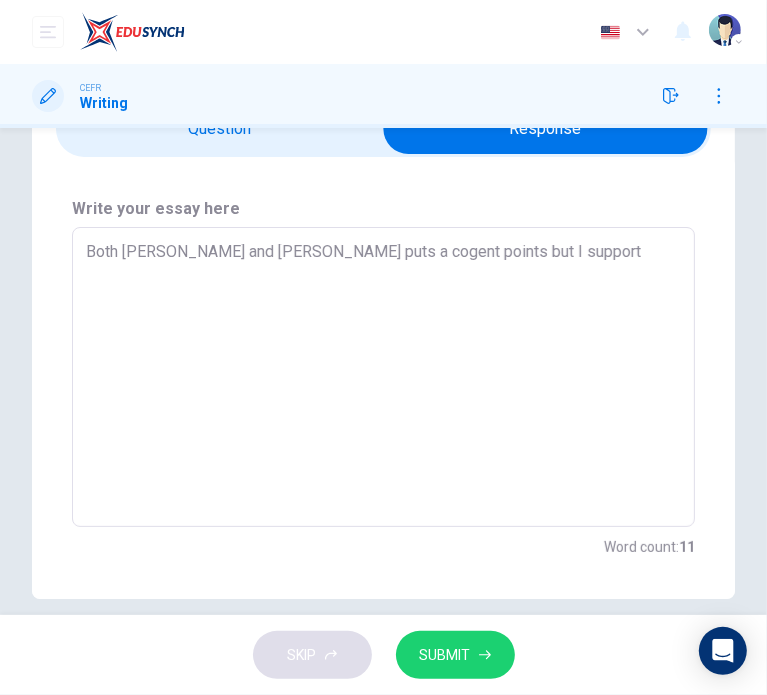type on "x" 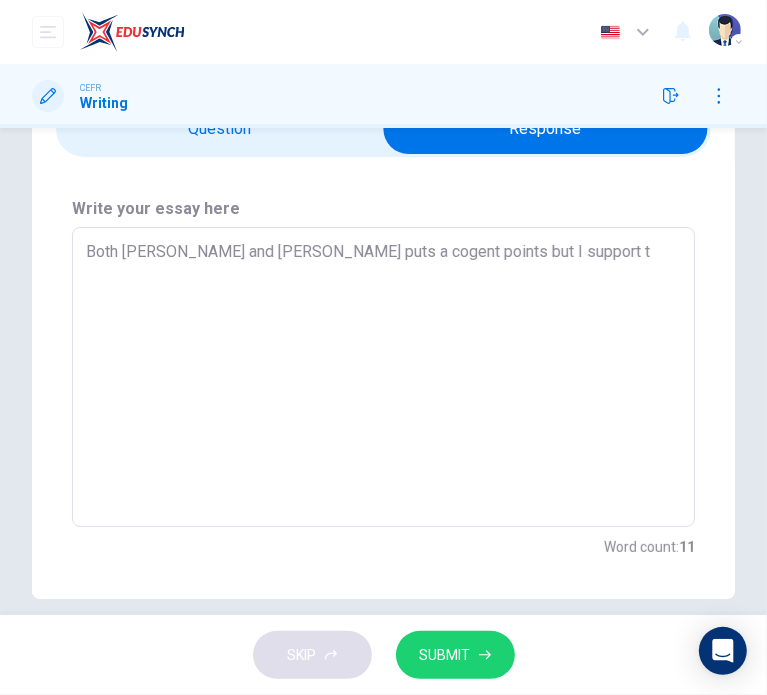 type on "x" 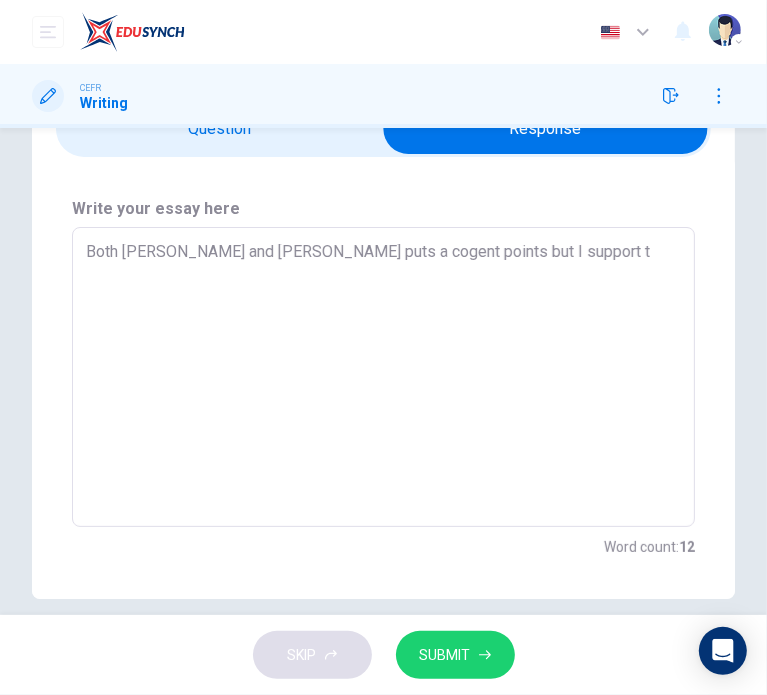 type on "Both [PERSON_NAME] and [PERSON_NAME] puts a cogent points but I support th" 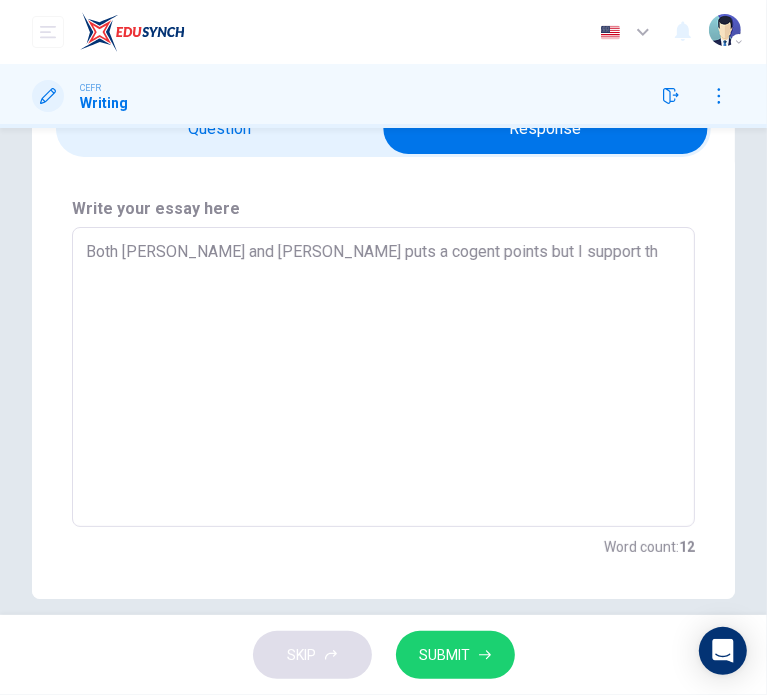 type on "x" 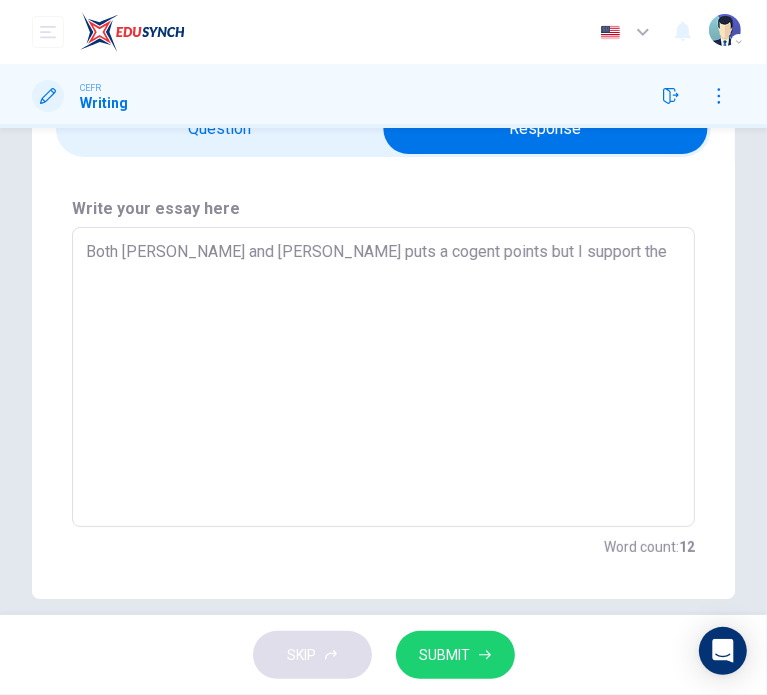 type on "Both [PERSON_NAME] and [PERSON_NAME] puts a cogent points but I support the" 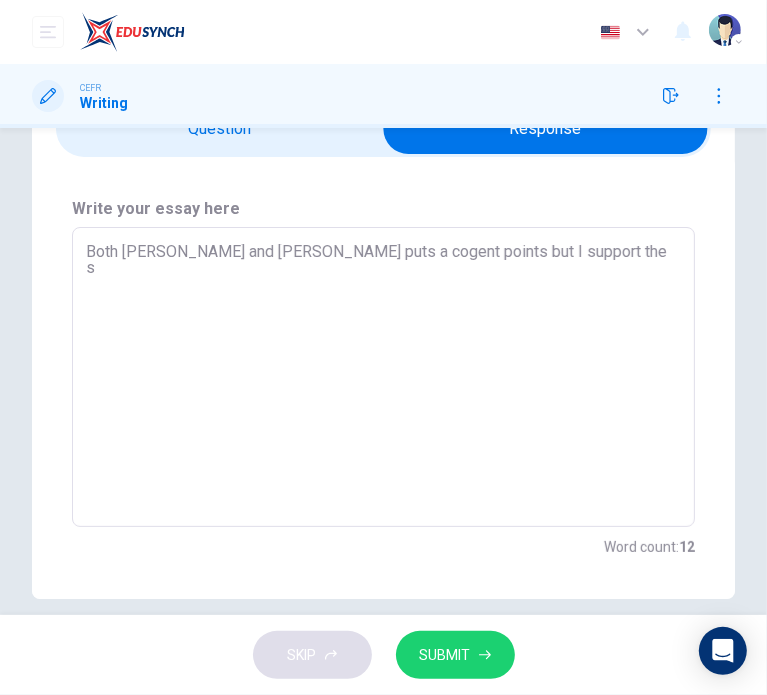 type on "x" 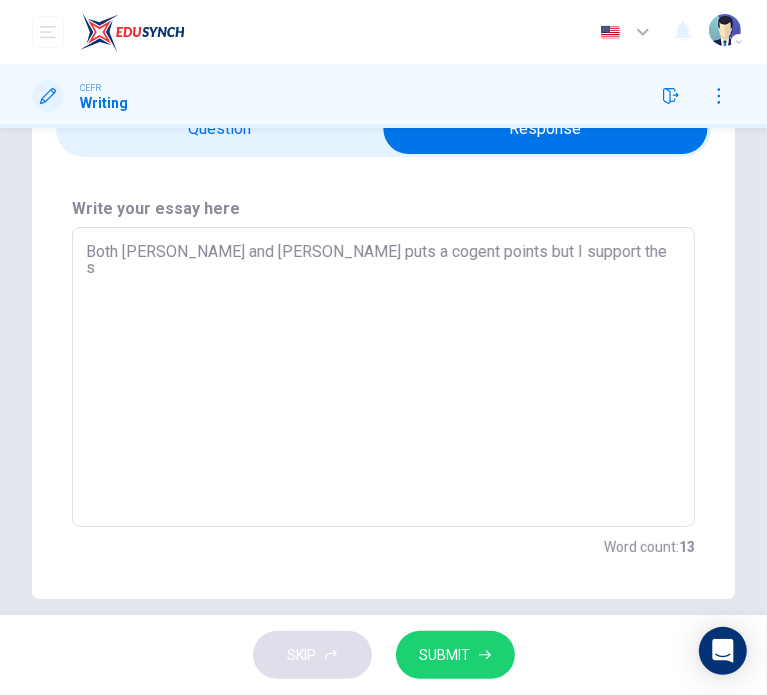 type on "Both [PERSON_NAME] and [PERSON_NAME] puts a cogent points but I support the st" 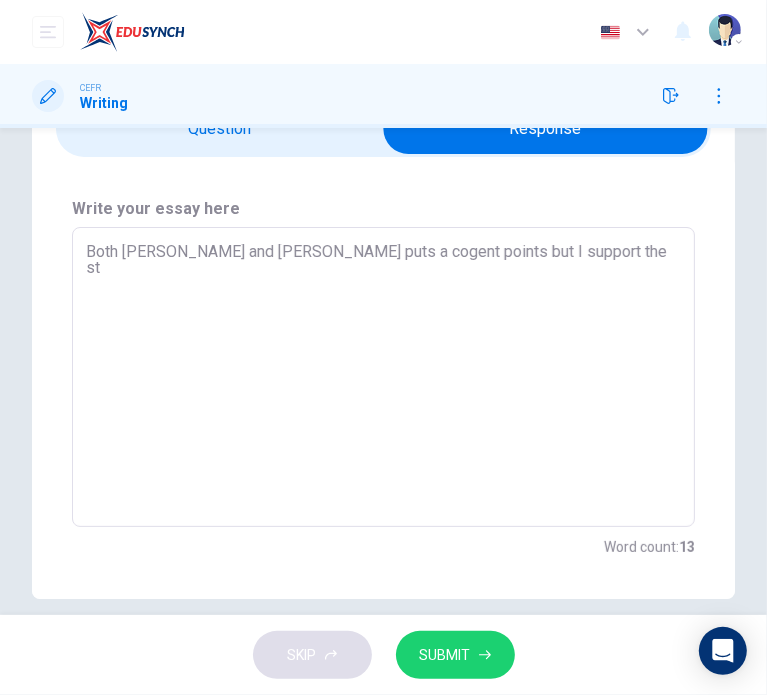type on "x" 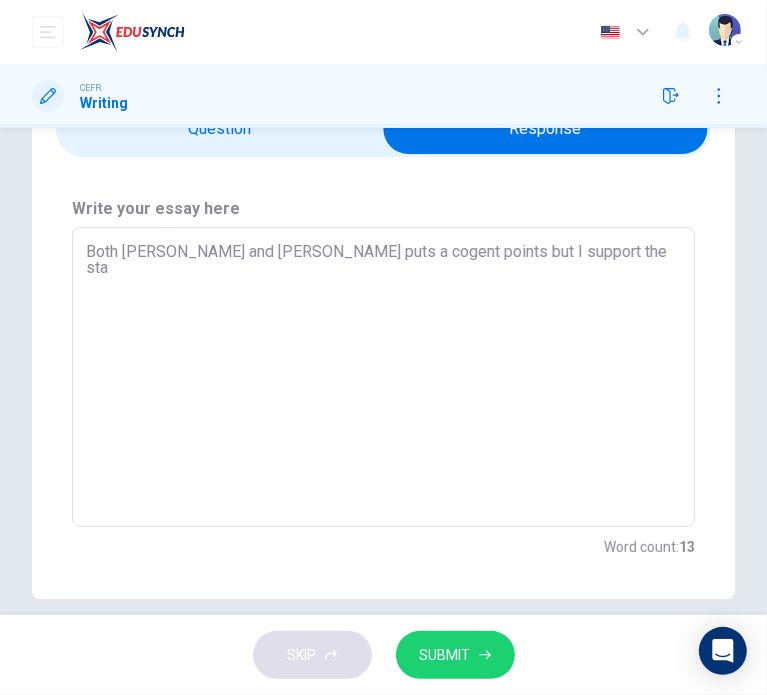 type on "x" 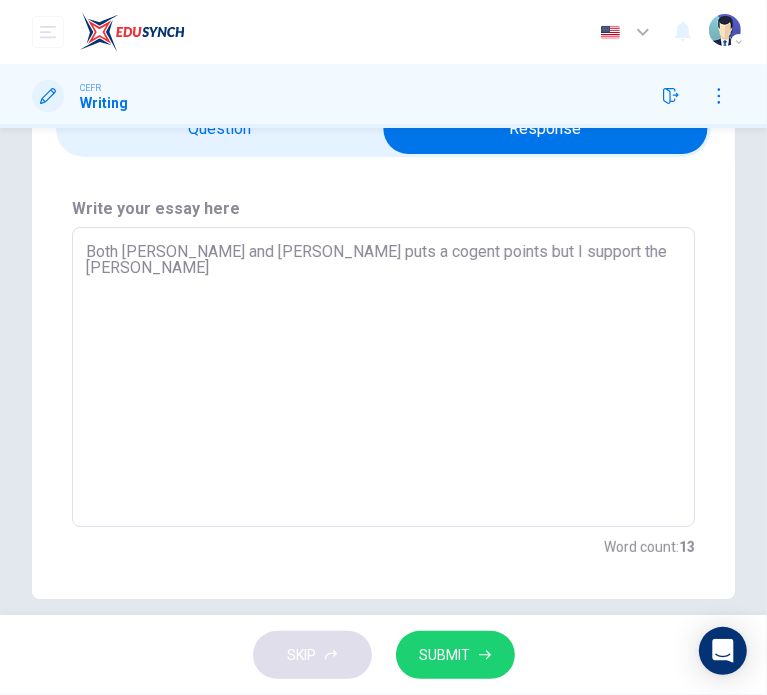 type on "x" 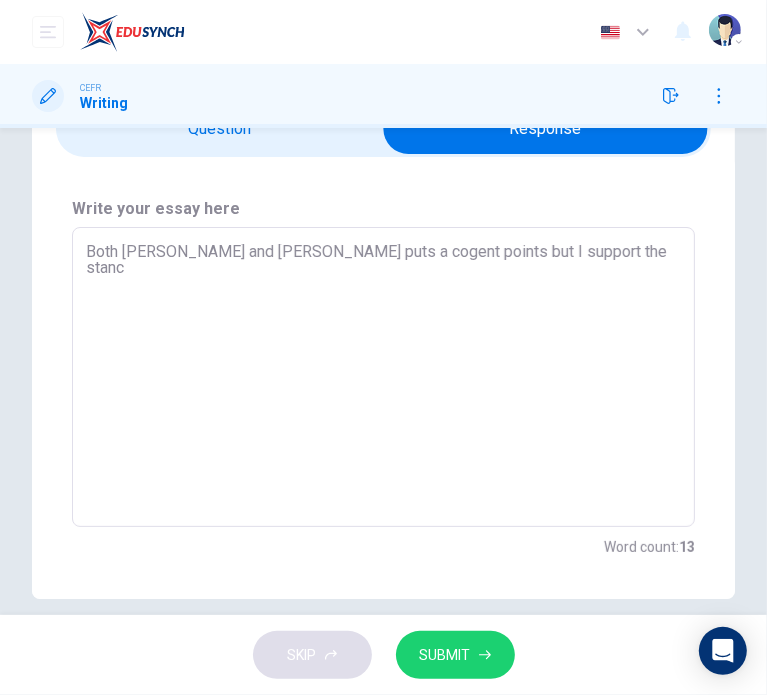 type on "Both [PERSON_NAME] and [PERSON_NAME] puts a cogent points but I support the stance" 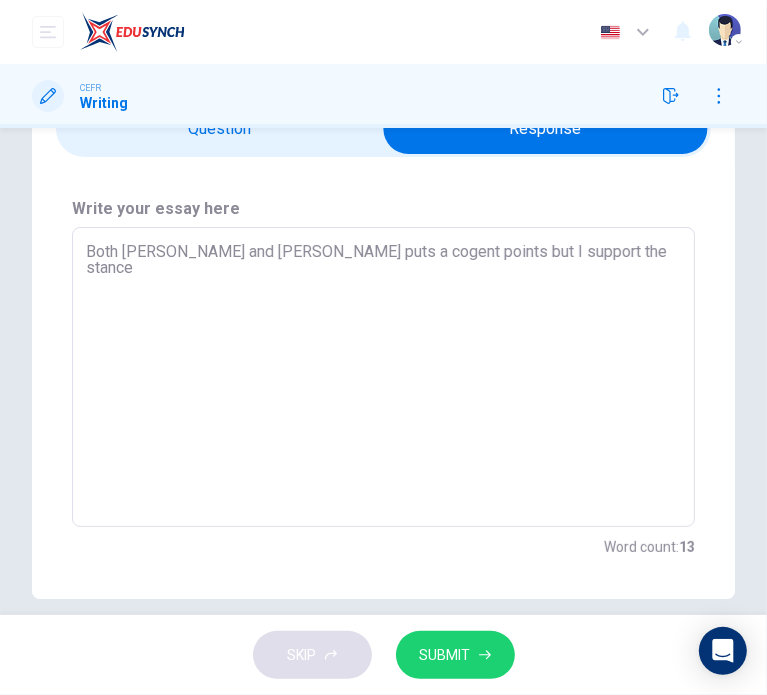 type on "x" 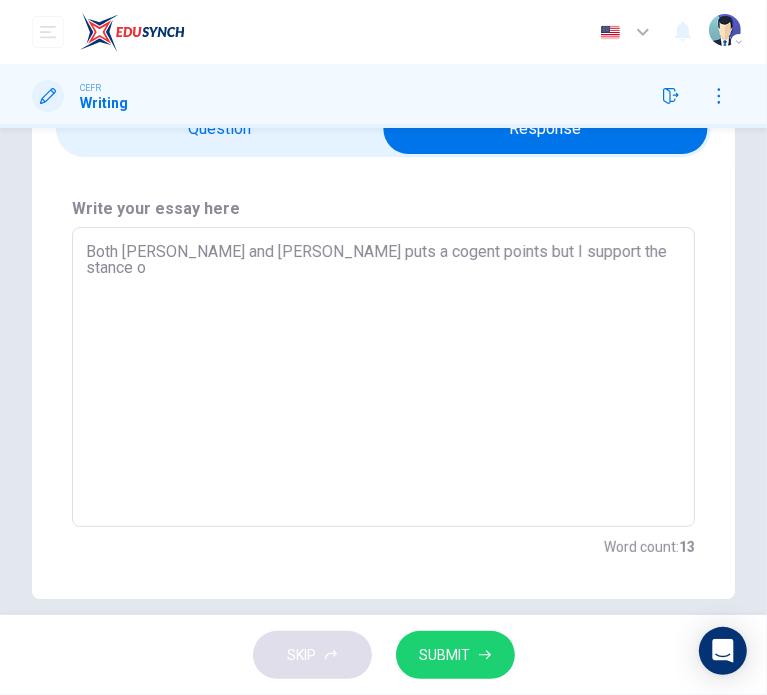 type on "x" 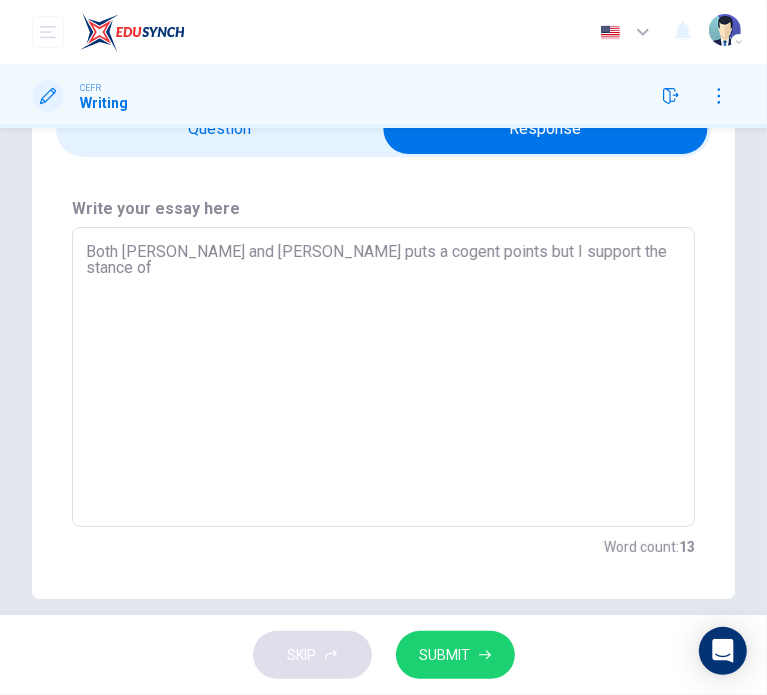 type on "x" 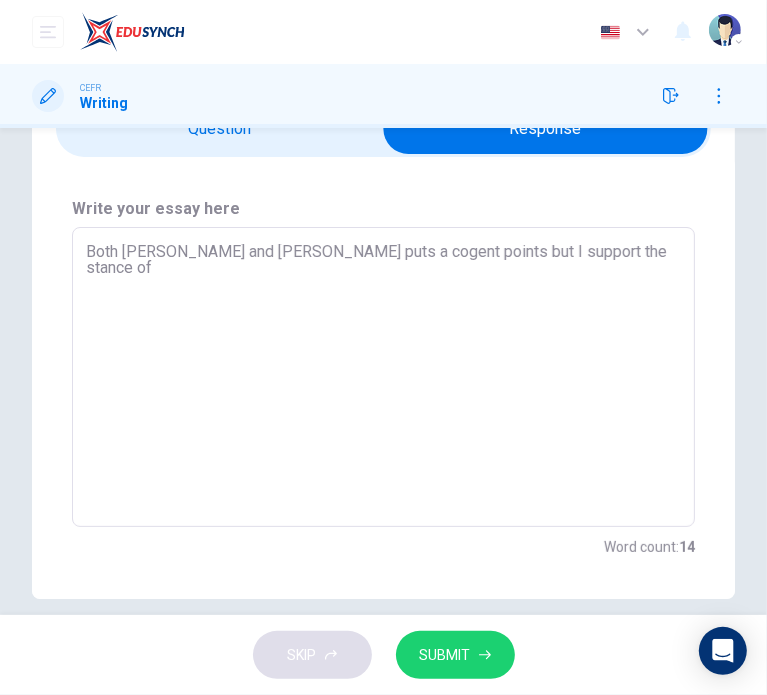 type on "Both [PERSON_NAME] and [PERSON_NAME] puts a cogent points but I support the stance of" 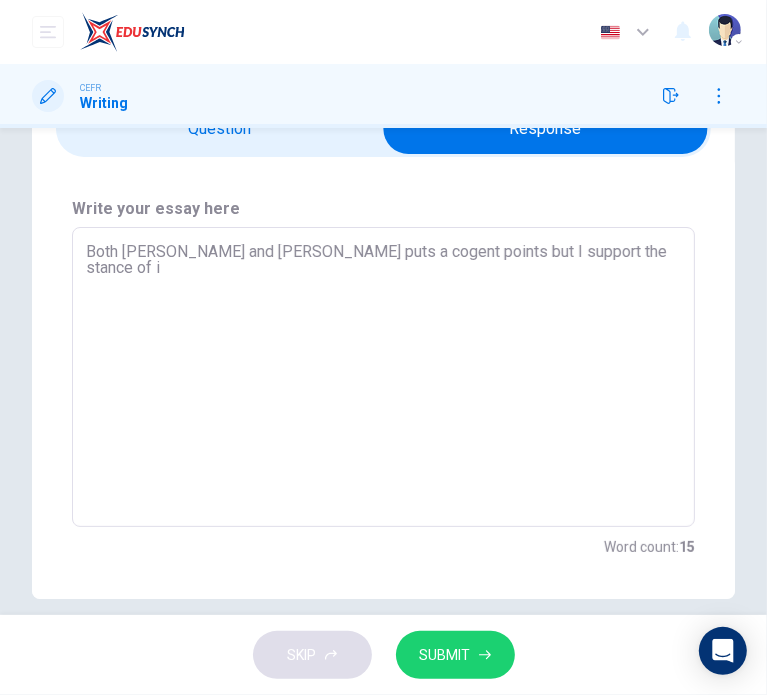 type on "Both [PERSON_NAME] and [PERSON_NAME] puts a cogent points but I support the stance of it" 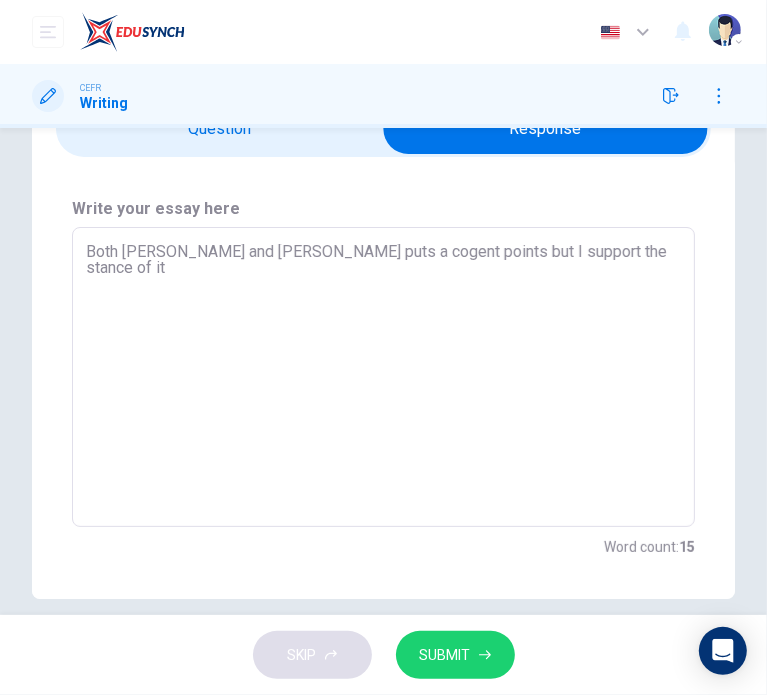 type on "x" 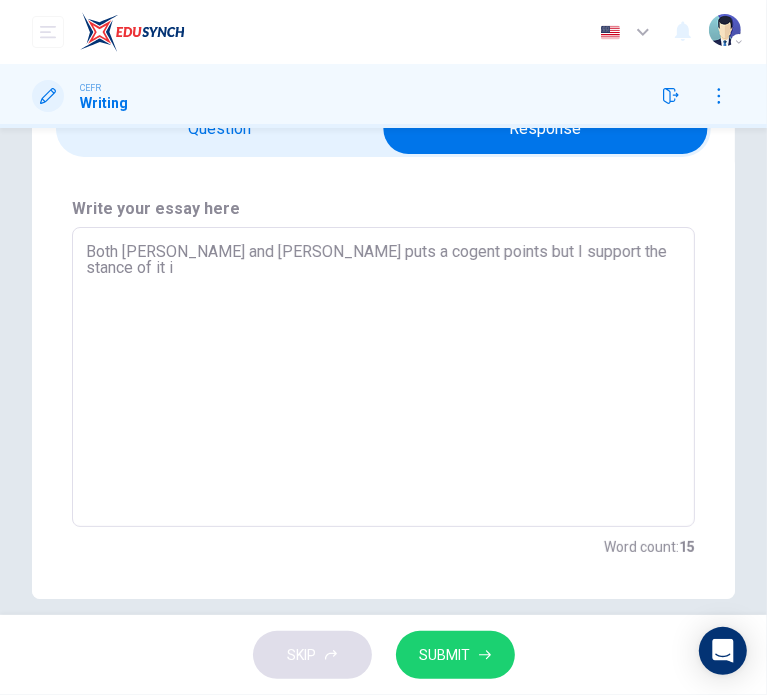 type on "x" 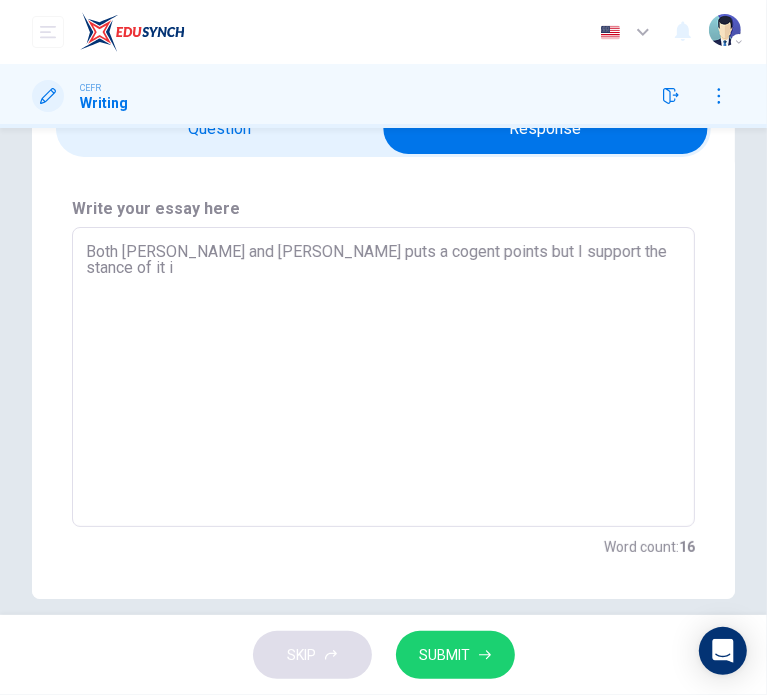 type on "Both [PERSON_NAME] and [PERSON_NAME] puts a cogent points but I support the stance of it is" 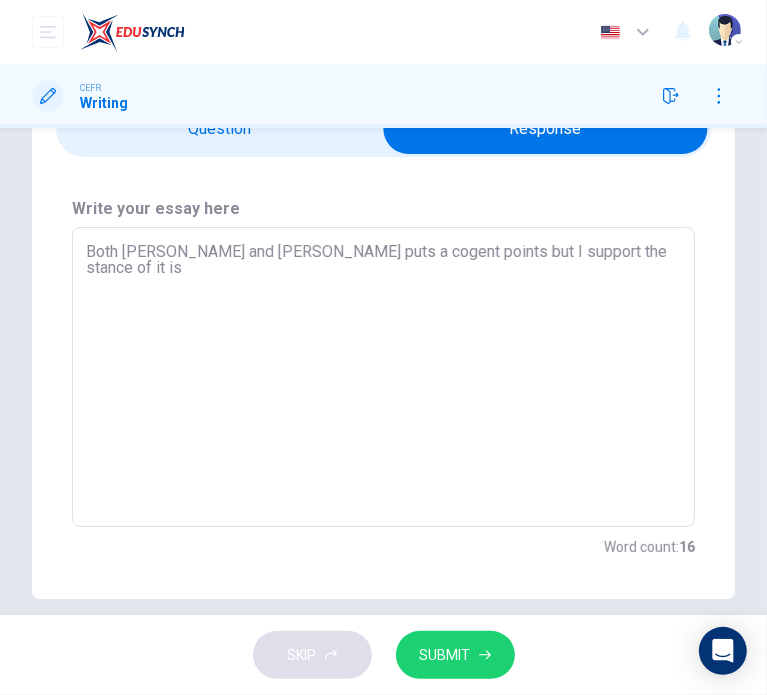 type on "Both [PERSON_NAME] and [PERSON_NAME] puts a cogent points but I support the stance of it i" 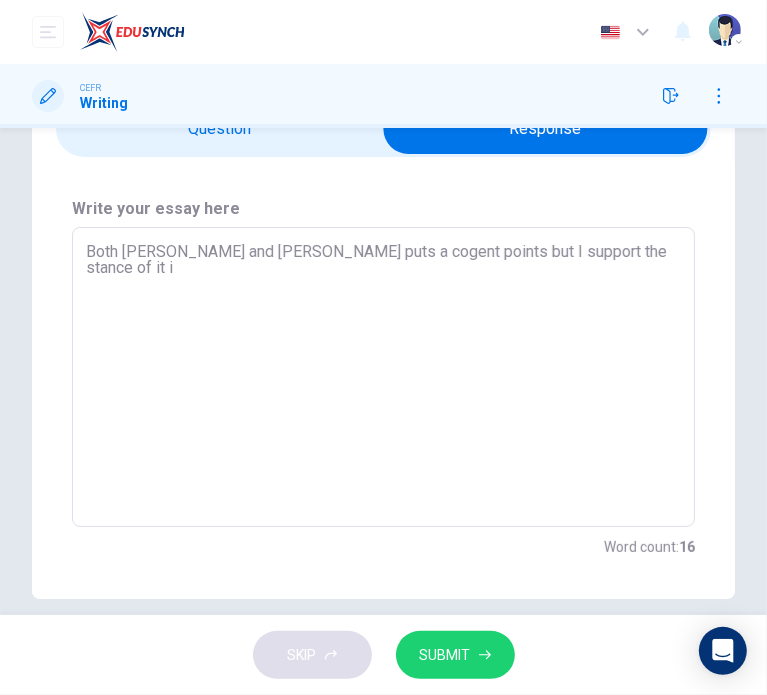 type on "x" 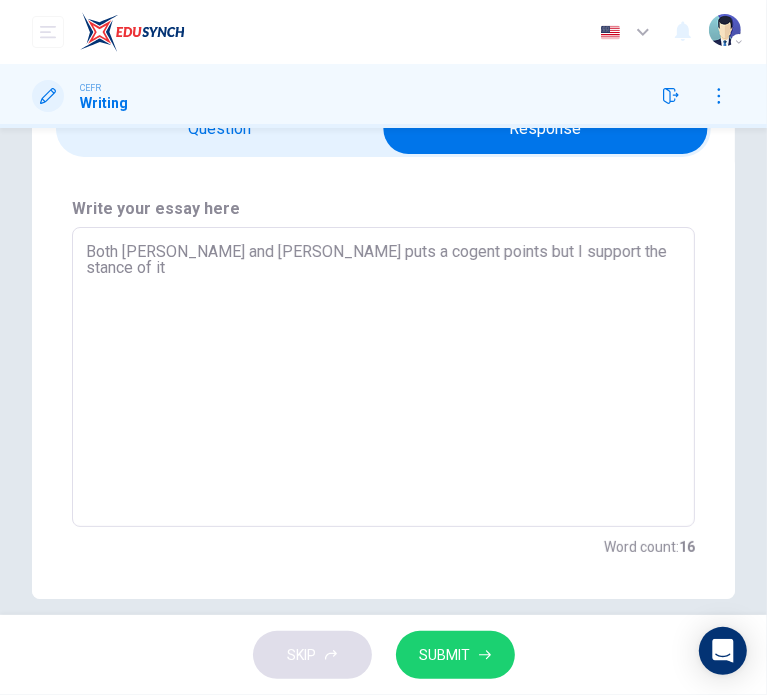 type on "x" 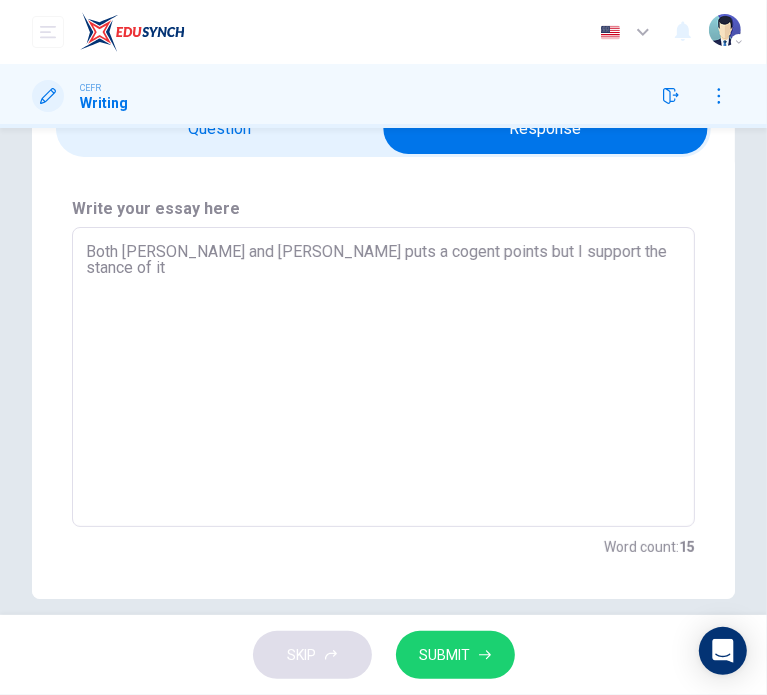 type on "Both [PERSON_NAME] and [PERSON_NAME] puts a cogent points but I support the stance of i" 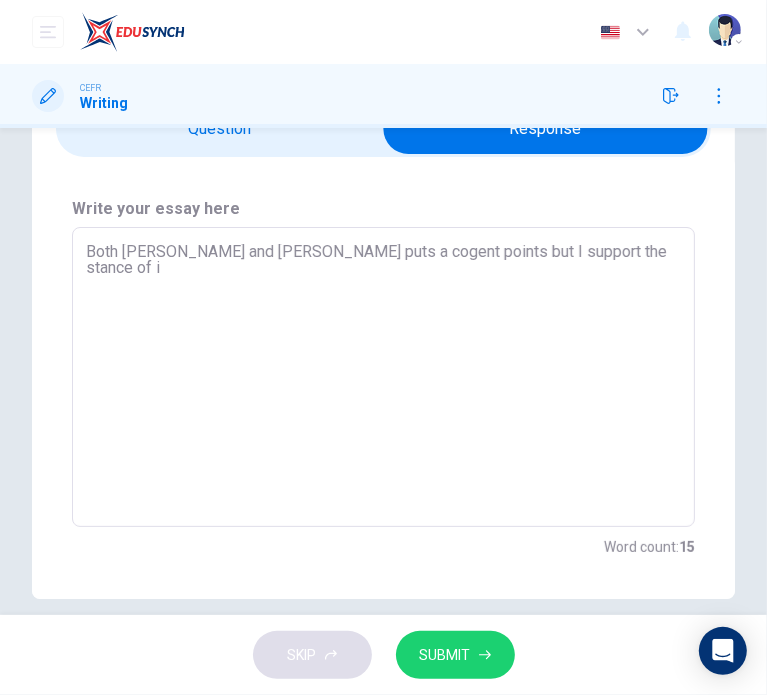 type on "x" 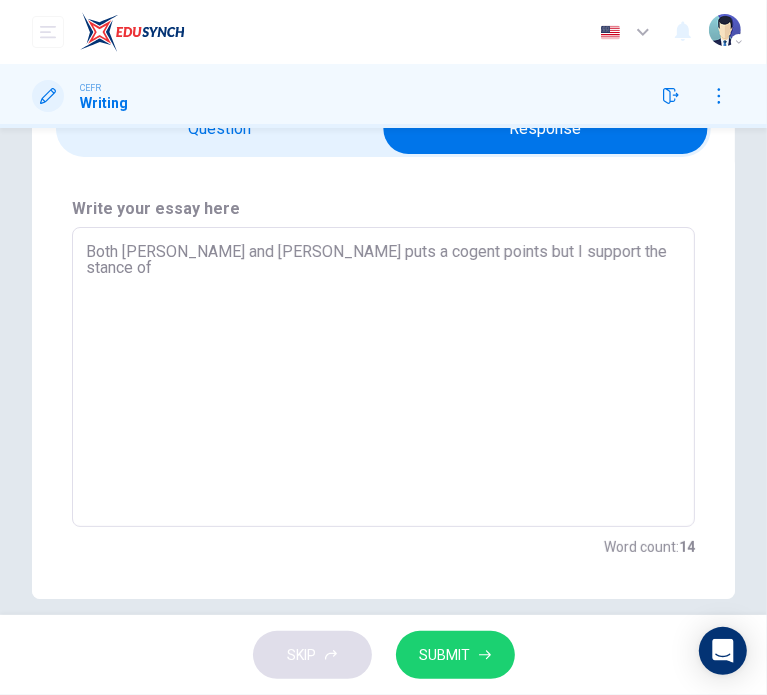 type on "x" 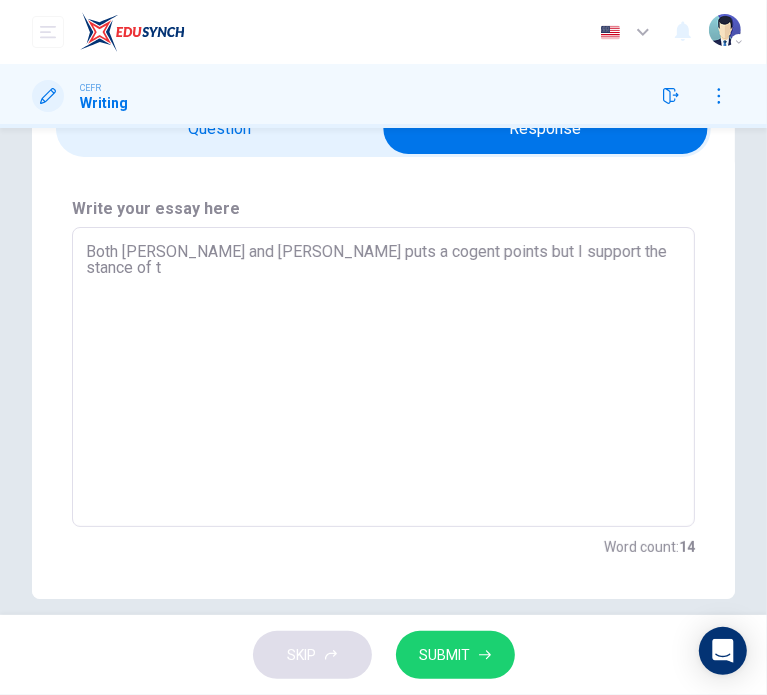 type on "x" 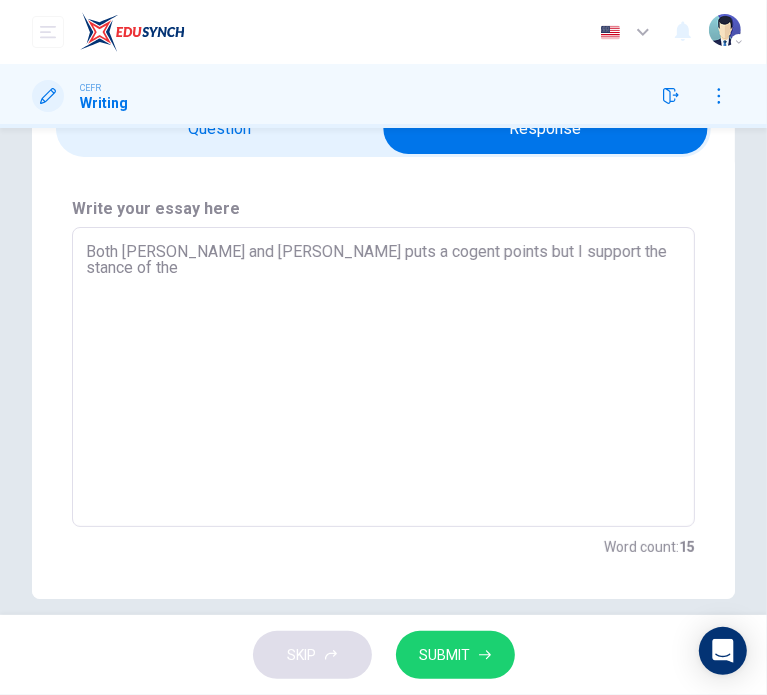 type on "Both [PERSON_NAME] and [PERSON_NAME] puts a cogent points but I support the stance of the" 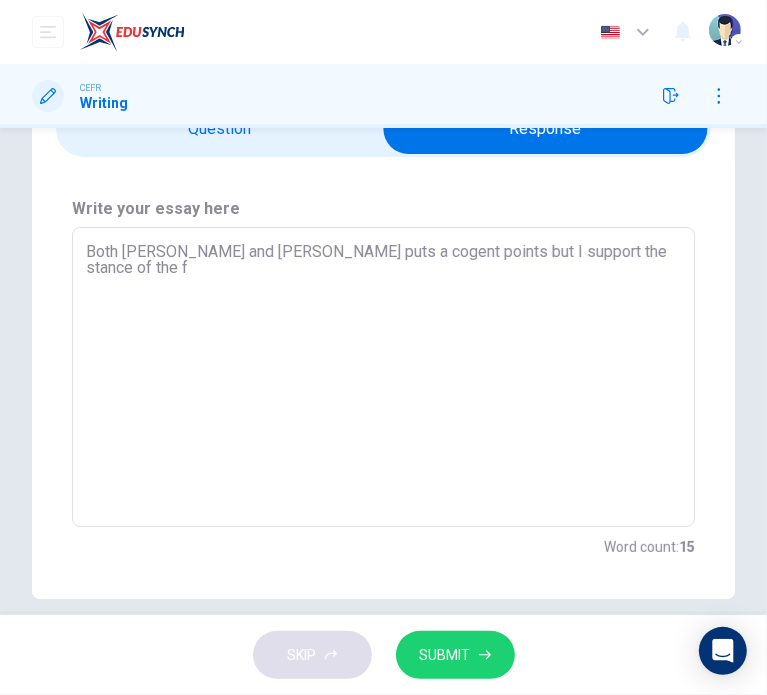 type on "Both [PERSON_NAME] and [PERSON_NAME] puts a cogent points but I support the stance of the fa" 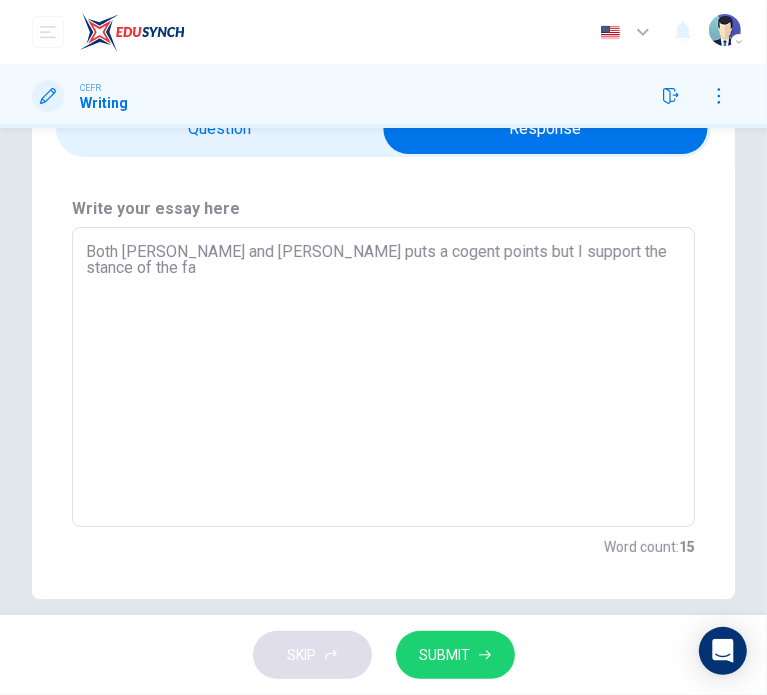 type on "x" 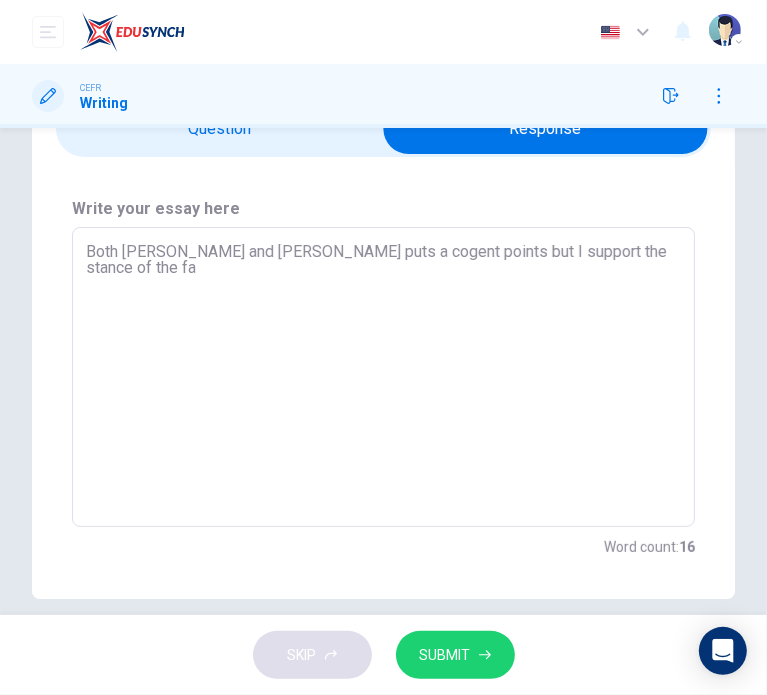 type on "Both [PERSON_NAME] and [PERSON_NAME] puts a cogent points but I support the stance of the fac" 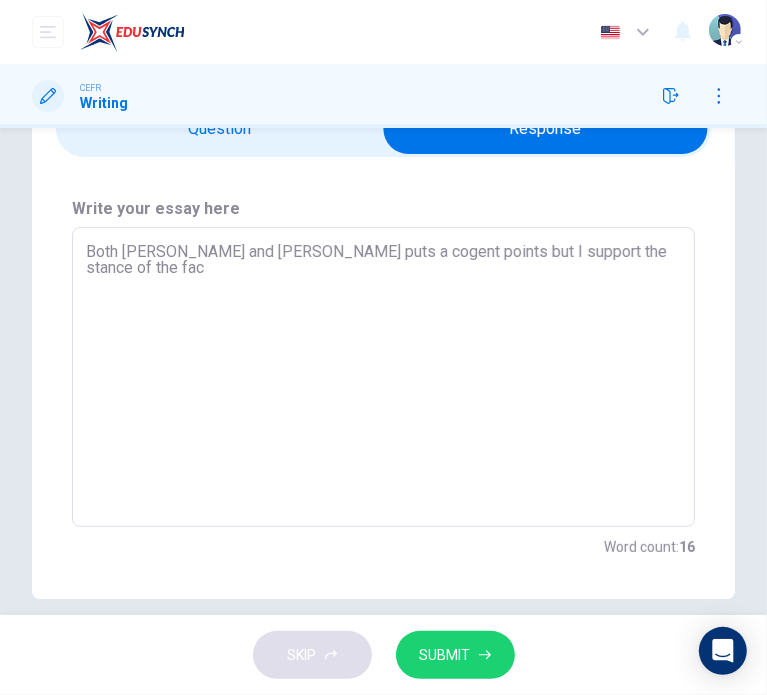 type on "x" 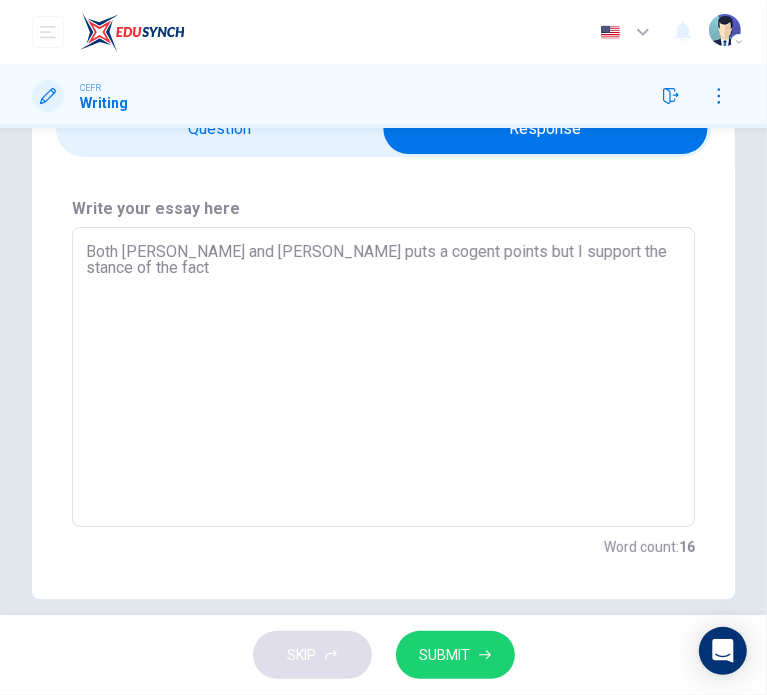 type on "x" 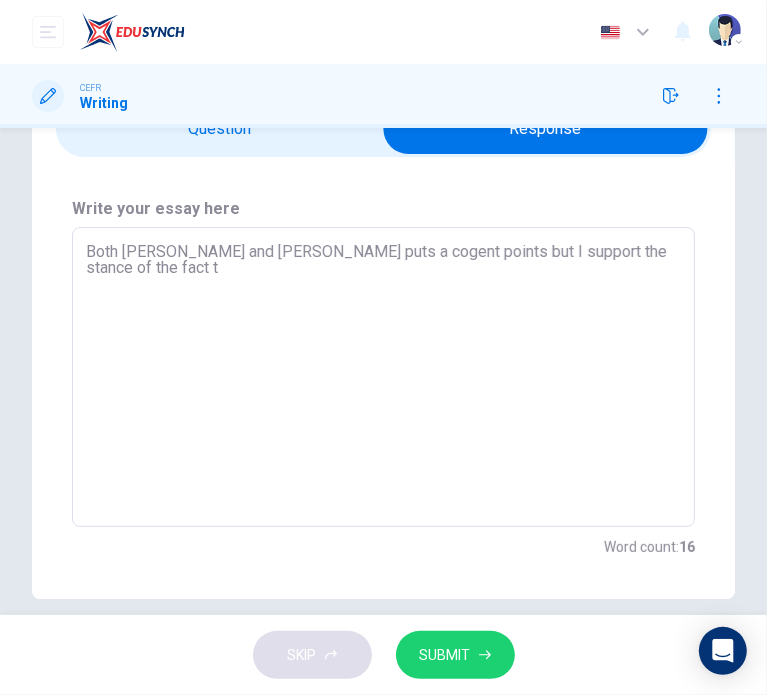 type on "x" 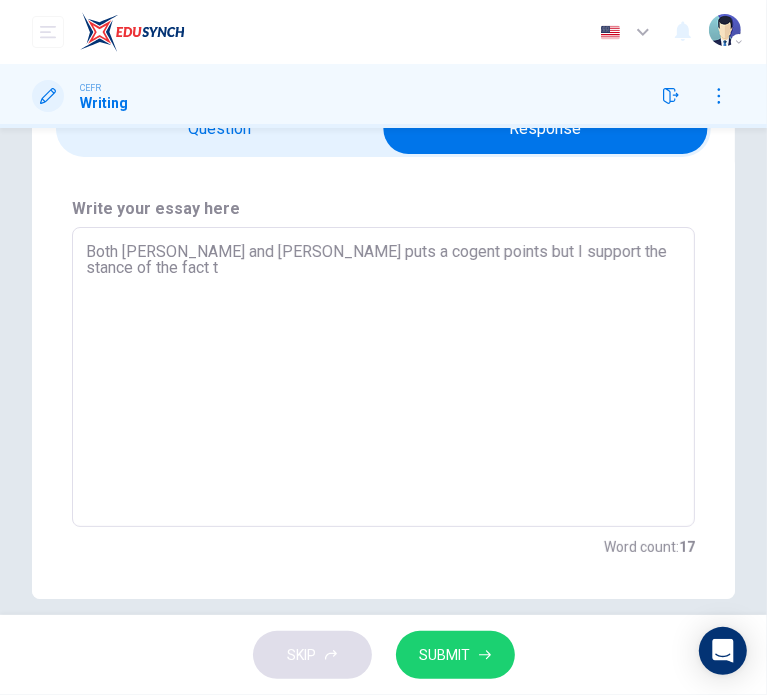 type on "Both [PERSON_NAME] and [PERSON_NAME] puts a cogent points but I support the stance of the fact th" 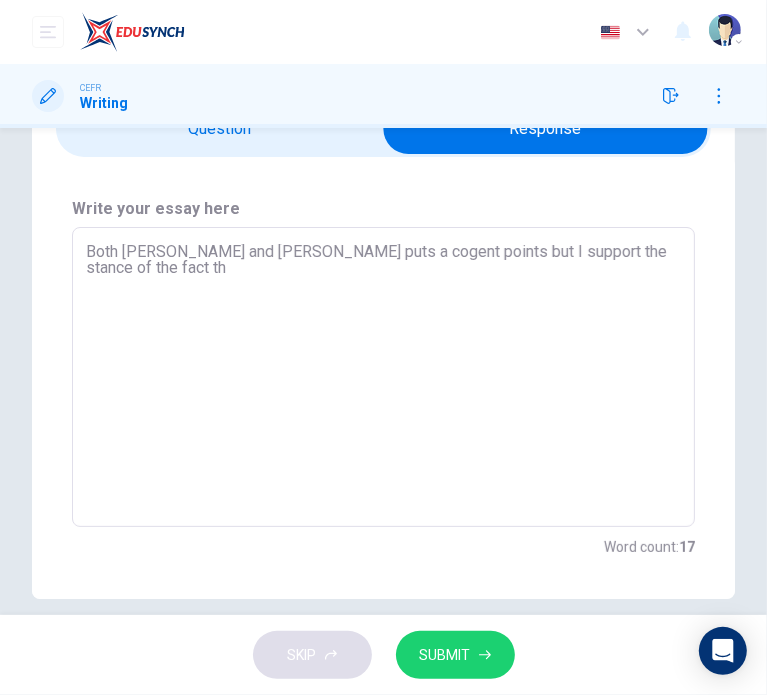 type on "x" 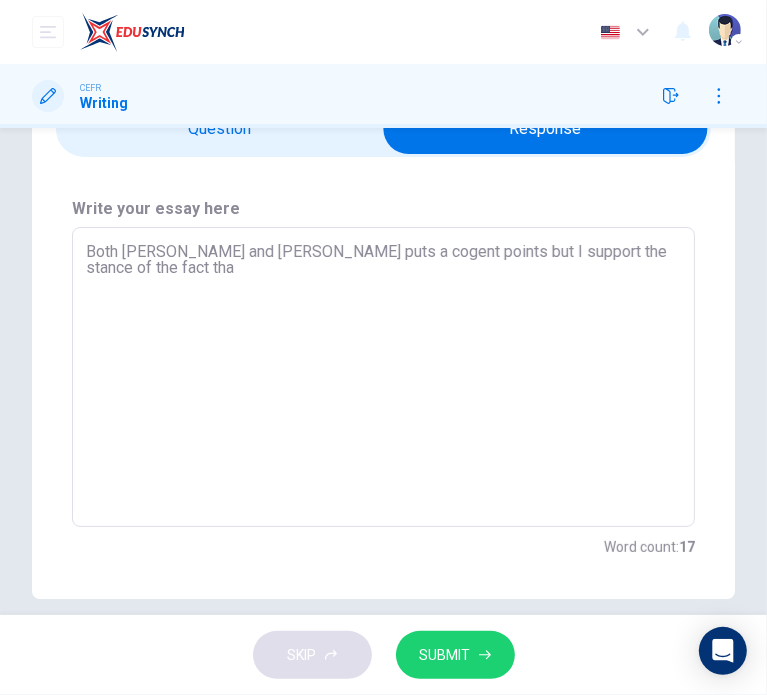 type on "x" 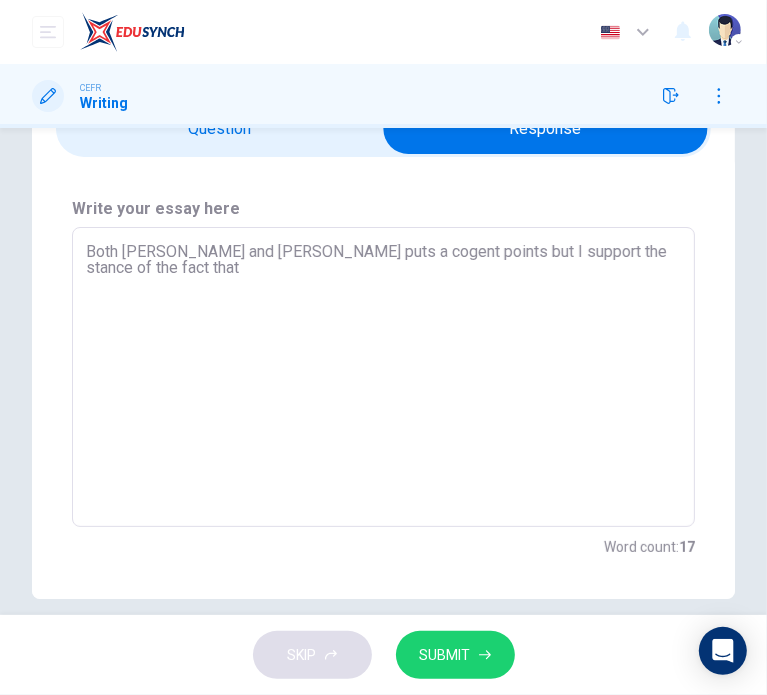 type on "x" 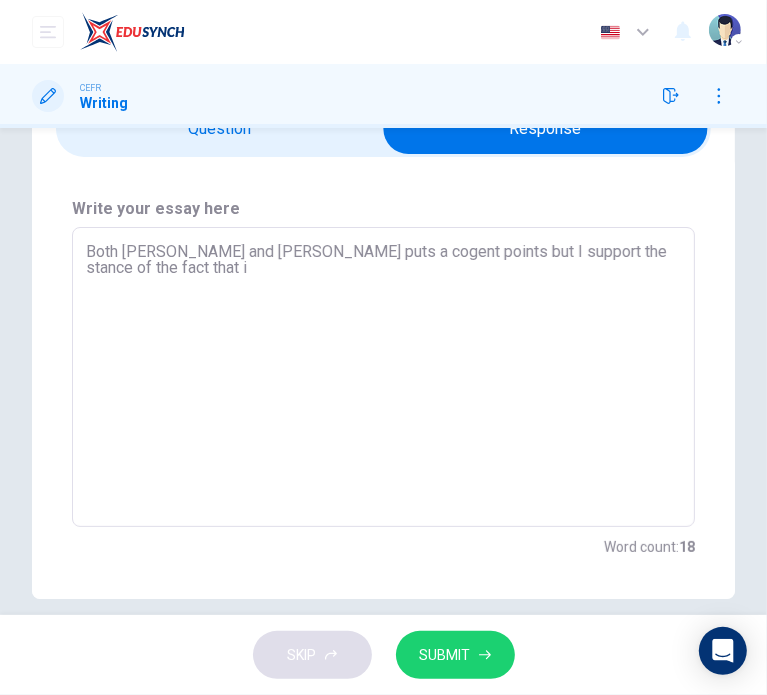 type on "Both [PERSON_NAME] and [PERSON_NAME] puts a cogent points but I support the stance of the fact that it" 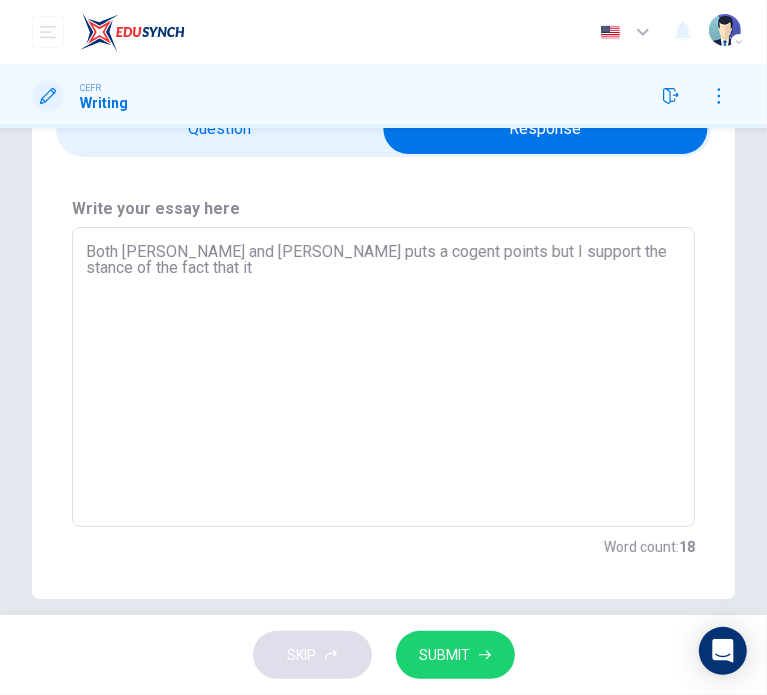 type 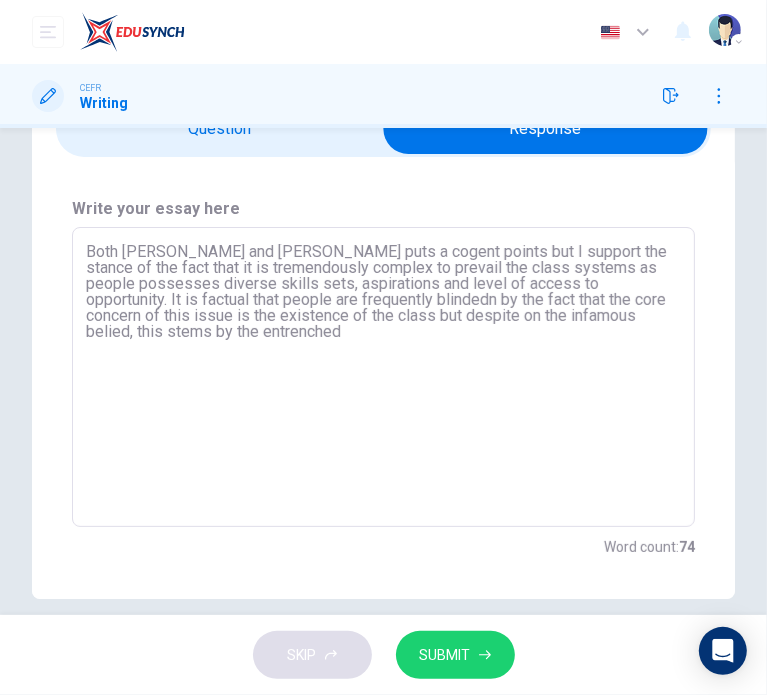 click on "Both [PERSON_NAME] and [PERSON_NAME] puts a cogent points but I support the stance of the fact that it is tremendously complex to prevail the class systems as people possesses diverse skills sets, aspirations and level of access to opportunity. It is factual that people are frequently blindedn by the fact that the core concern of this issue is the existence of the class but despite on the infamous belied, this stems by the entrenched" at bounding box center [383, 377] 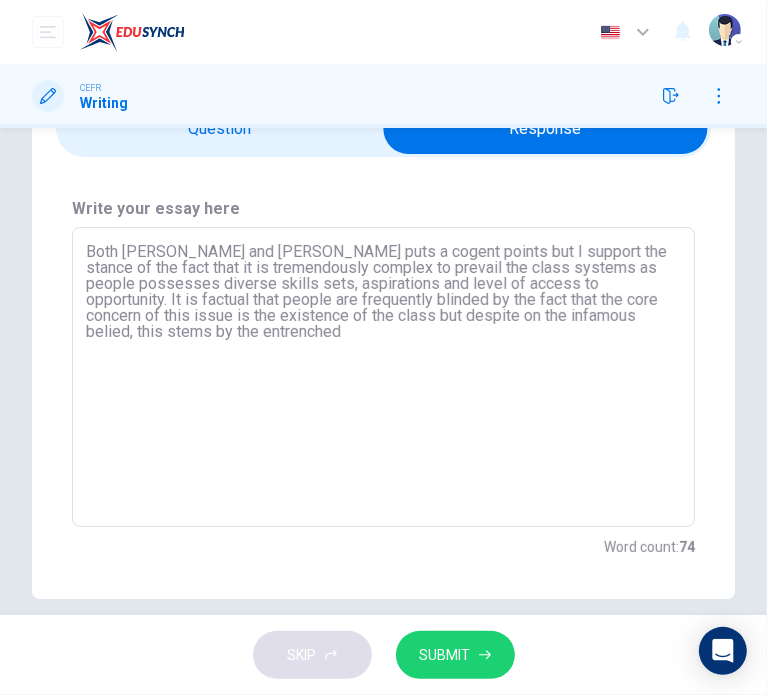 click on "Both [PERSON_NAME] and [PERSON_NAME] puts a cogent points but I support the stance of the fact that it is tremendously complex to prevail the class systems as people possesses diverse skills sets, aspirations and level of access to opportunity. It is factual that people are frequently blinded by the fact that the core concern of this issue is the existence of the class but despite on the infamous belied, this stems by the entrenched" at bounding box center (383, 377) 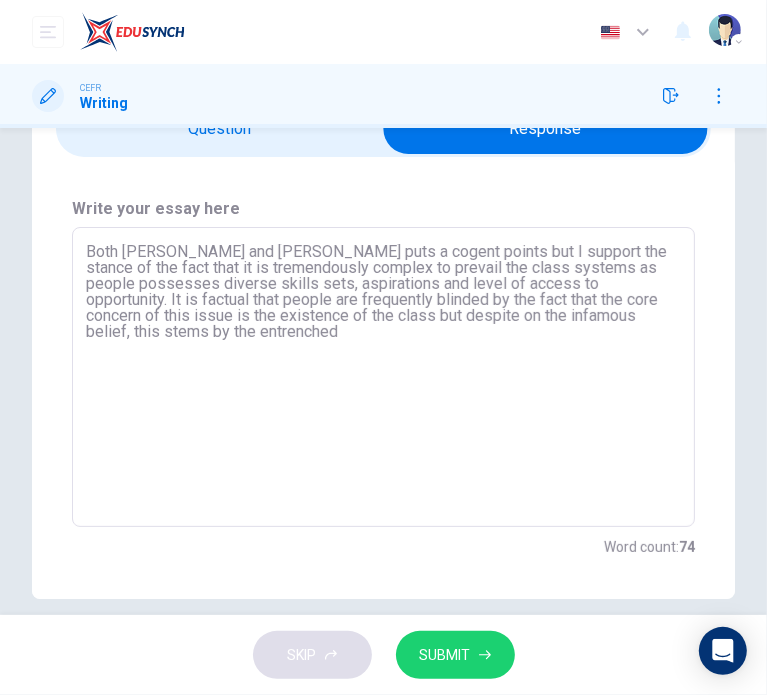 click on "Both [PERSON_NAME] and [PERSON_NAME] puts a cogent points but I support the stance of the fact that it is tremendously complex to prevail the class systems as people possesses diverse skills sets, aspirations and level of access to opportunity. It is factual that people are frequently blinded by the fact that the core concern of this issue is the existence of the class but despite on the infamous belief, this stems by the entrenched" at bounding box center (383, 377) 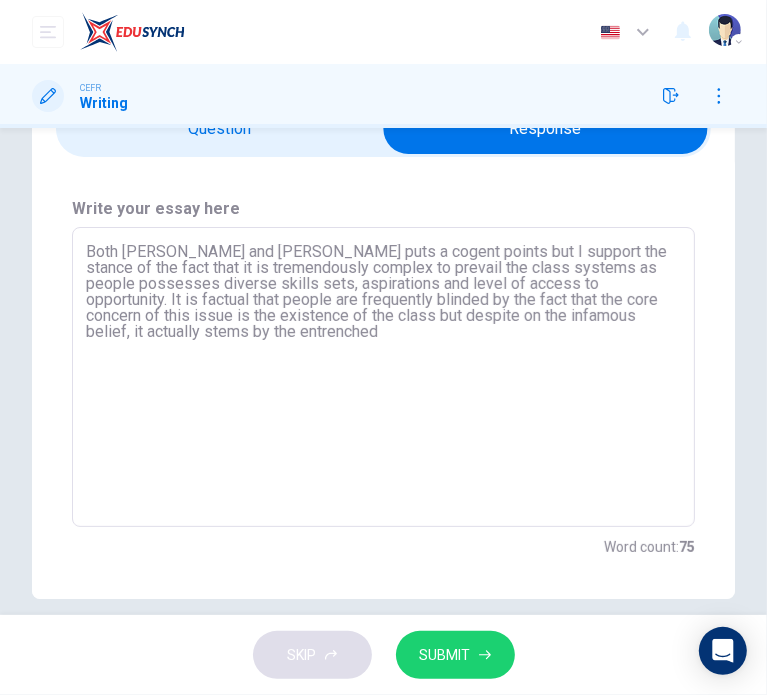 click on "Both [PERSON_NAME] and [PERSON_NAME] puts a cogent points but I support the stance of the fact that it is tremendously complex to prevail the class systems as people possesses diverse skills sets, aspirations and level of access to opportunity. It is factual that people are frequently blinded by the fact that the core concern of this issue is the existence of the class but despite on the infamous belief, it actually stems by the entrenched" at bounding box center (383, 377) 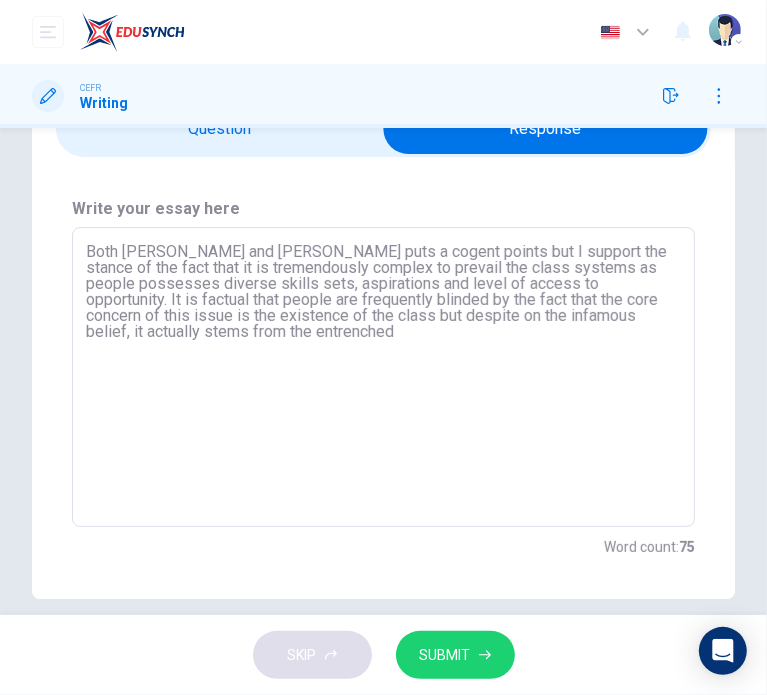 click on "Both [PERSON_NAME] and [PERSON_NAME] puts a cogent points but I support the stance of the fact that it is tremendously complex to prevail the class systems as people possesses diverse skills sets, aspirations and level of access to opportunity. It is factual that people are frequently blinded by the fact that the core concern of this issue is the existence of the class but despite on the infamous belief, it actually stems from the entrenched" at bounding box center (383, 377) 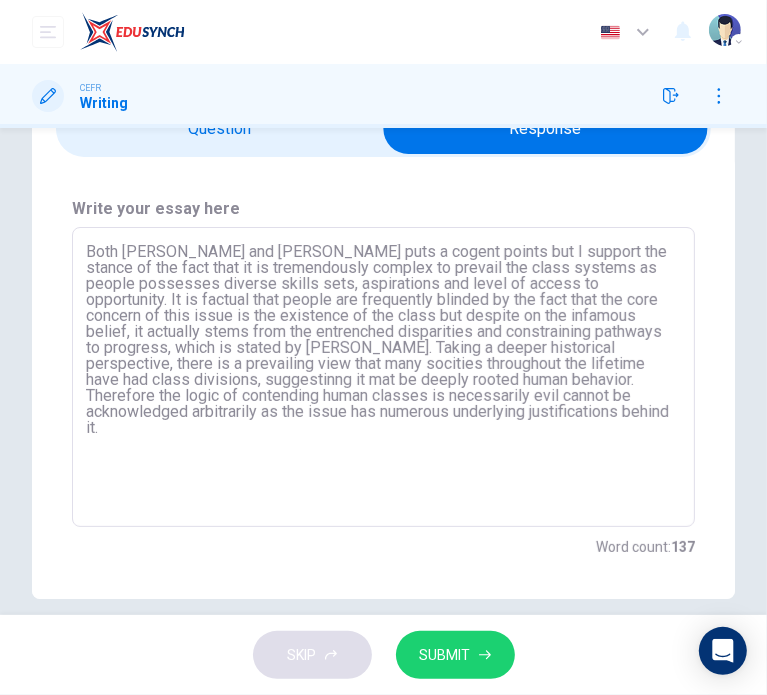 click on "Both [PERSON_NAME] and [PERSON_NAME] puts a cogent points but I support the stance of the fact that it is tremendously complex to prevail the class systems as people possesses diverse skills sets, aspirations and level of access to opportunity. It is factual that people are frequently blinded by the fact that the core concern of this issue is the existence of the class but despite on the infamous belief, it actually stems from the entrenched disparities and constraining pathways to progress, which is stated by [PERSON_NAME]. Taking a deeper historical perspective, there is a prevailing view that many socities throughout the lifetime have had class divisions, suggestinng it mat be deeply rooted human behavior. Therefore the logic of contending human classes is necessarily evil cannot be acknowledged arbitrarily as the issue has numerous underlying justifications behind it." at bounding box center (383, 377) 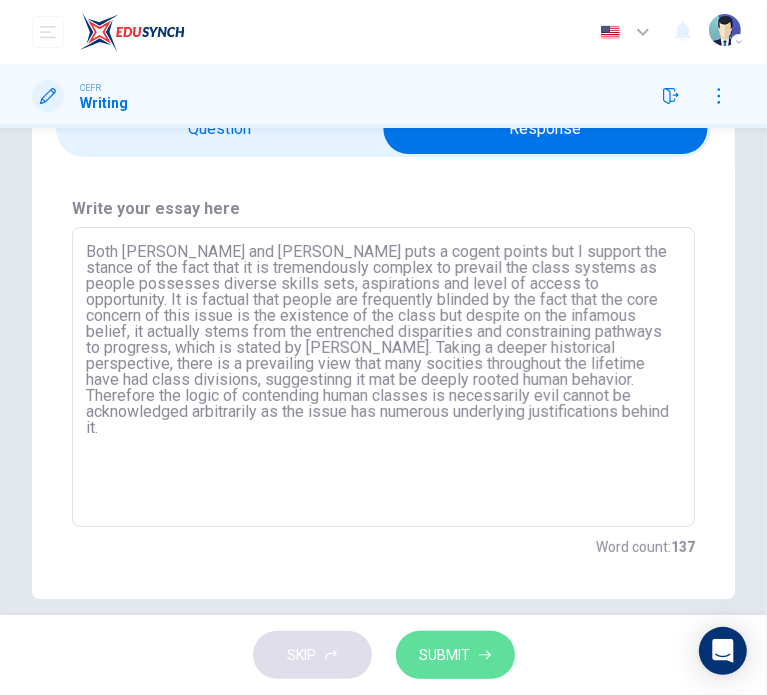 click on "SUBMIT" at bounding box center [455, 655] 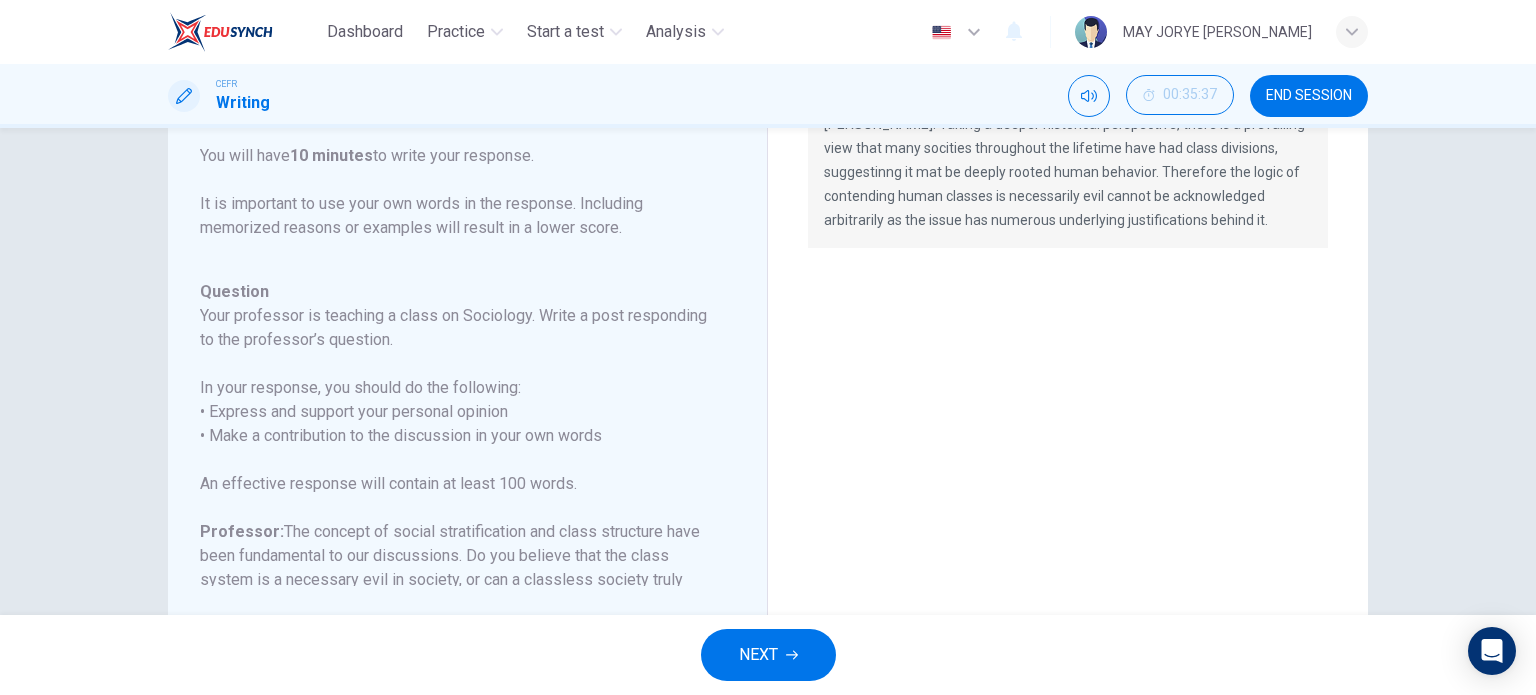 scroll, scrollTop: 403, scrollLeft: 0, axis: vertical 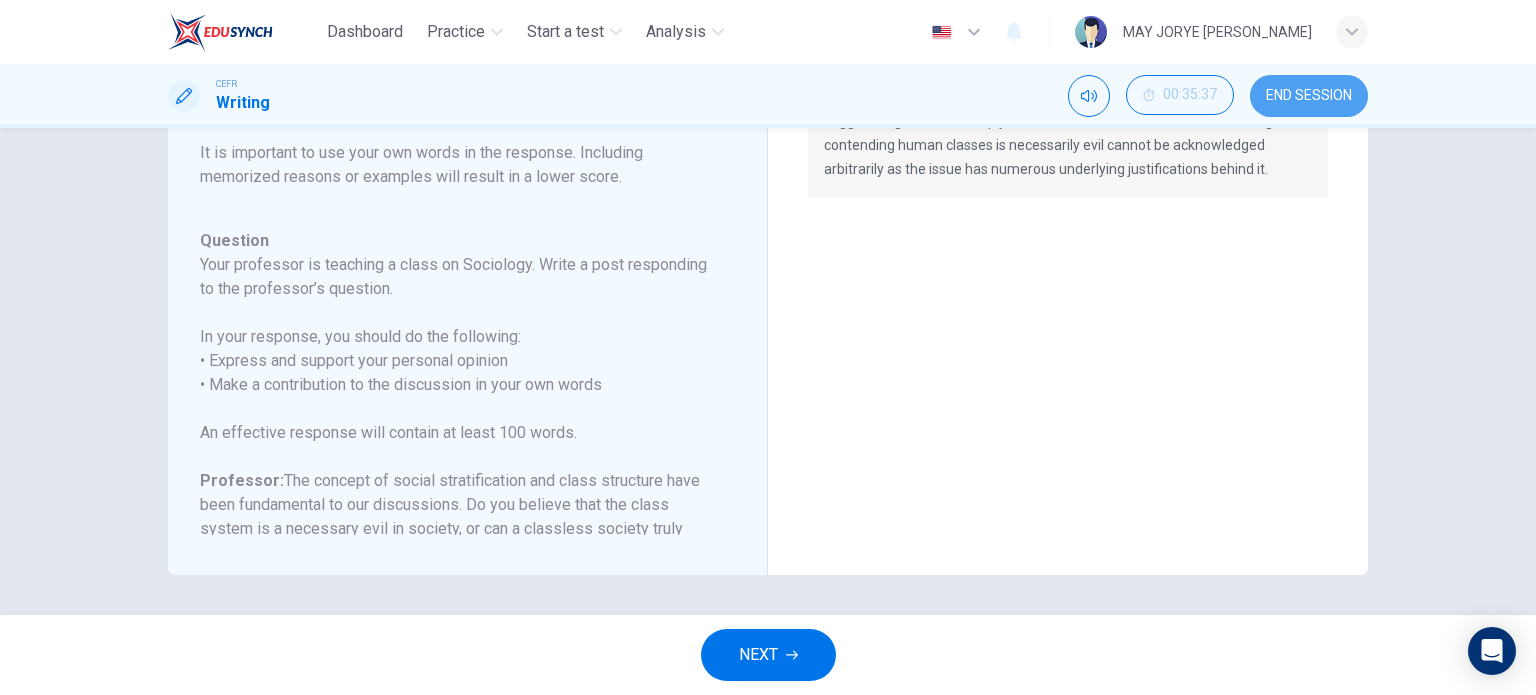 click on "END SESSION" at bounding box center (1309, 96) 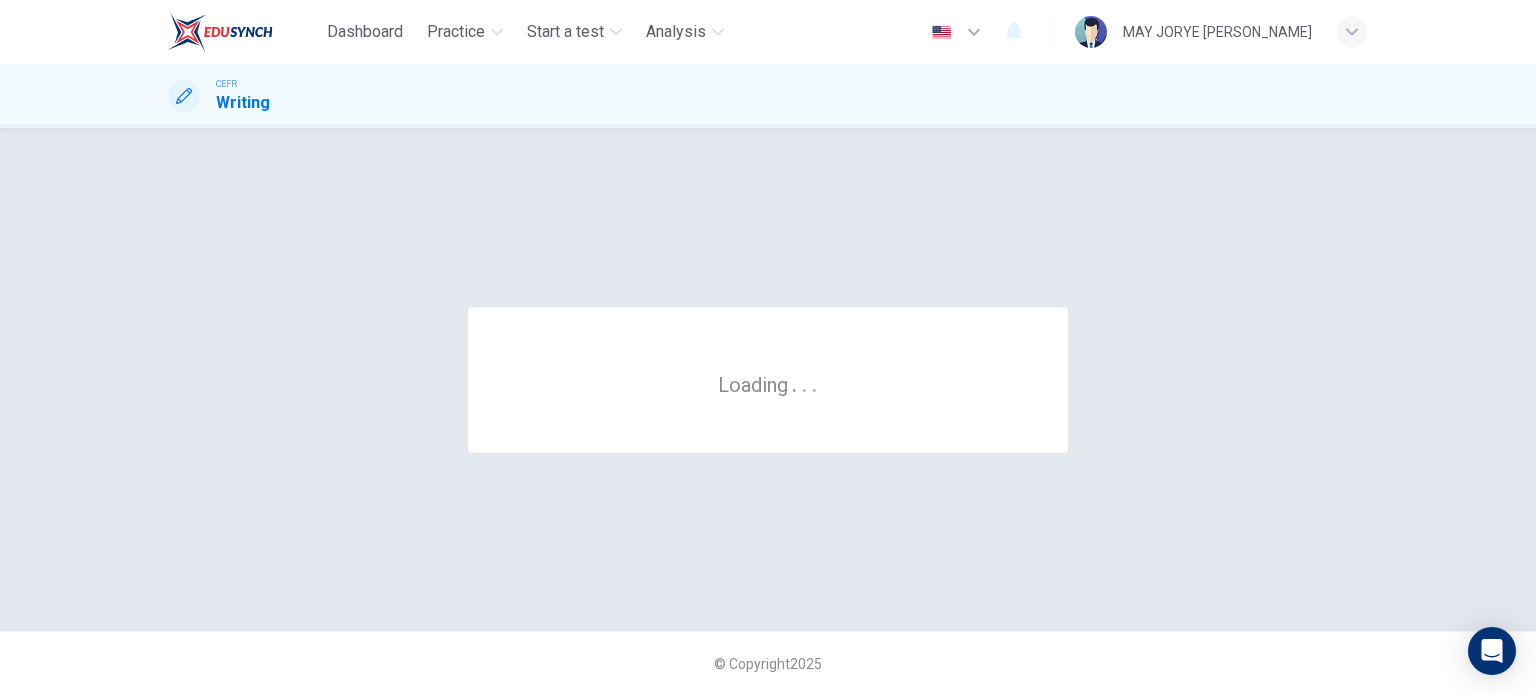 scroll, scrollTop: 0, scrollLeft: 0, axis: both 